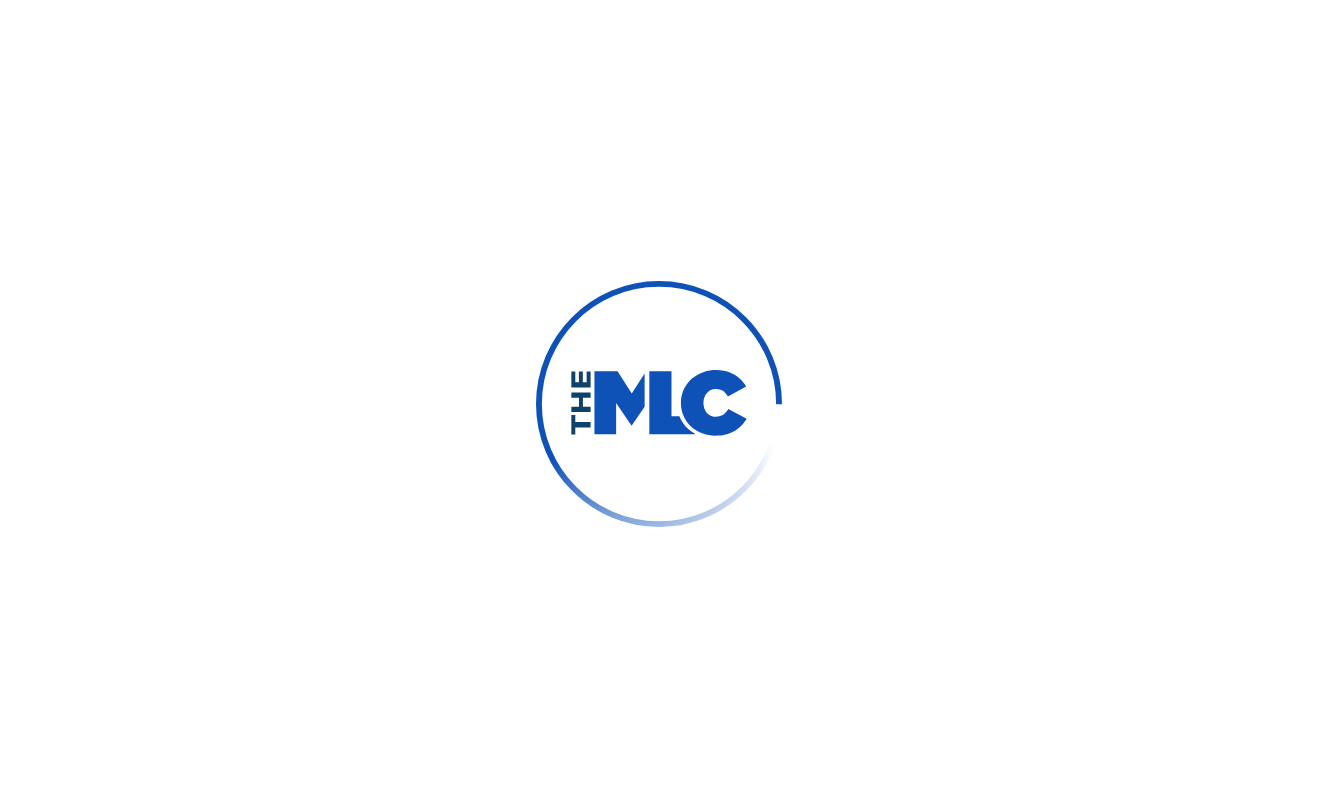 scroll, scrollTop: 0, scrollLeft: 0, axis: both 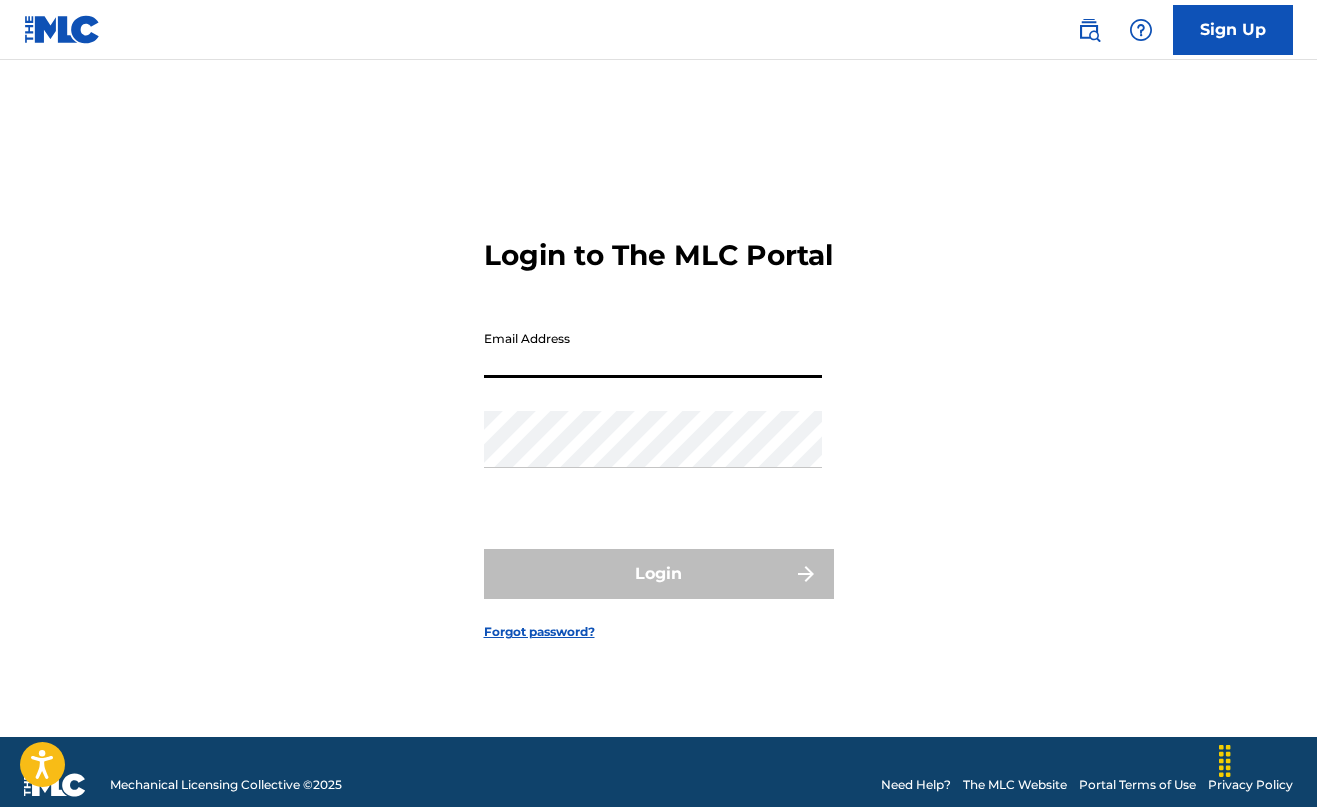 type on "[EMAIL]" 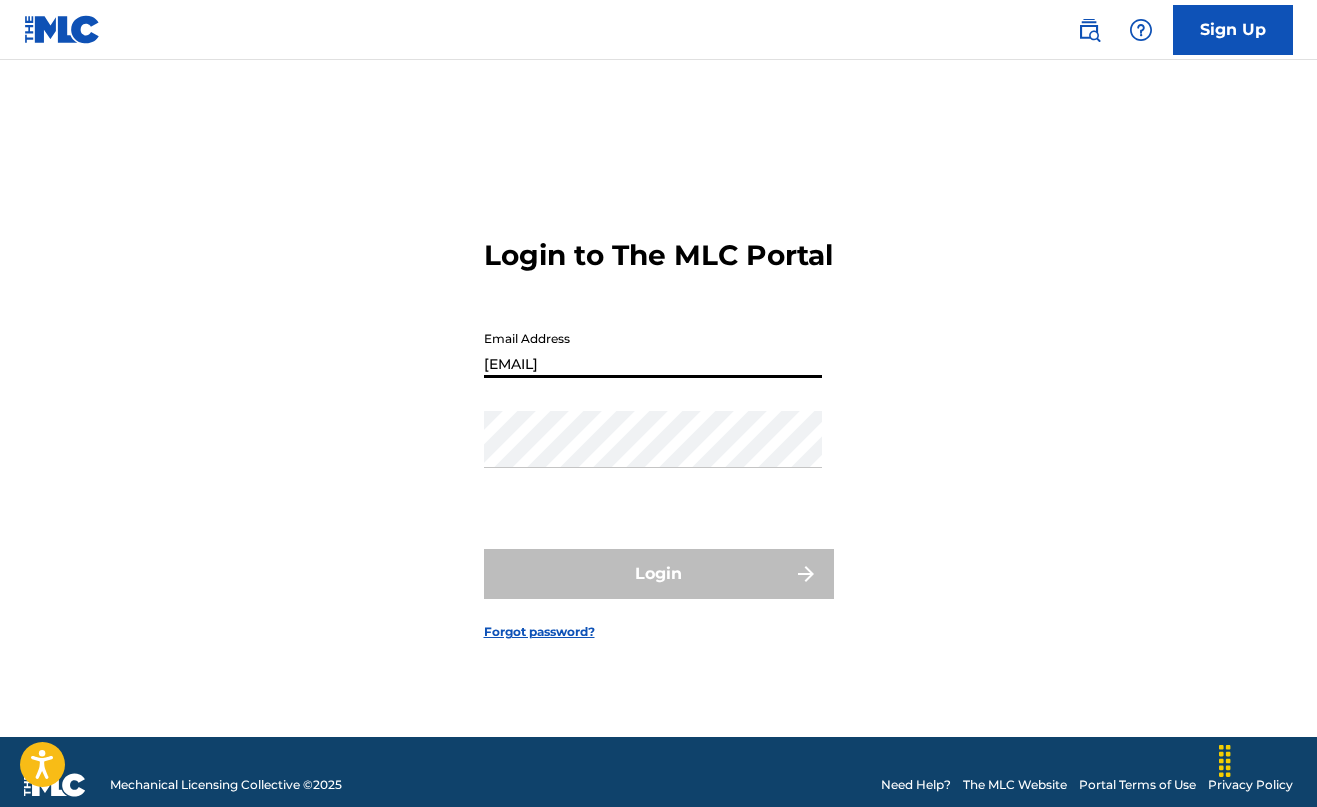 click on "Login" at bounding box center [659, 574] 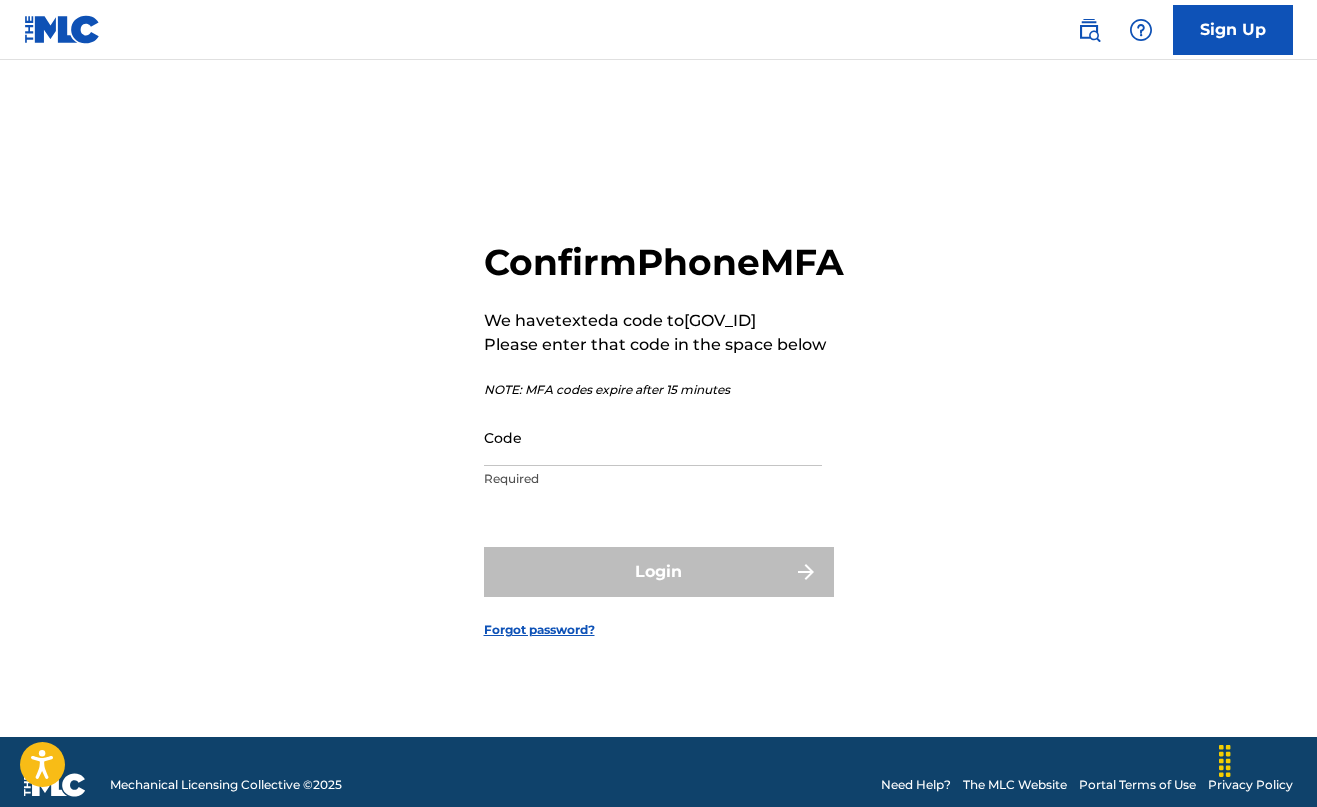click on "Code" at bounding box center [653, 437] 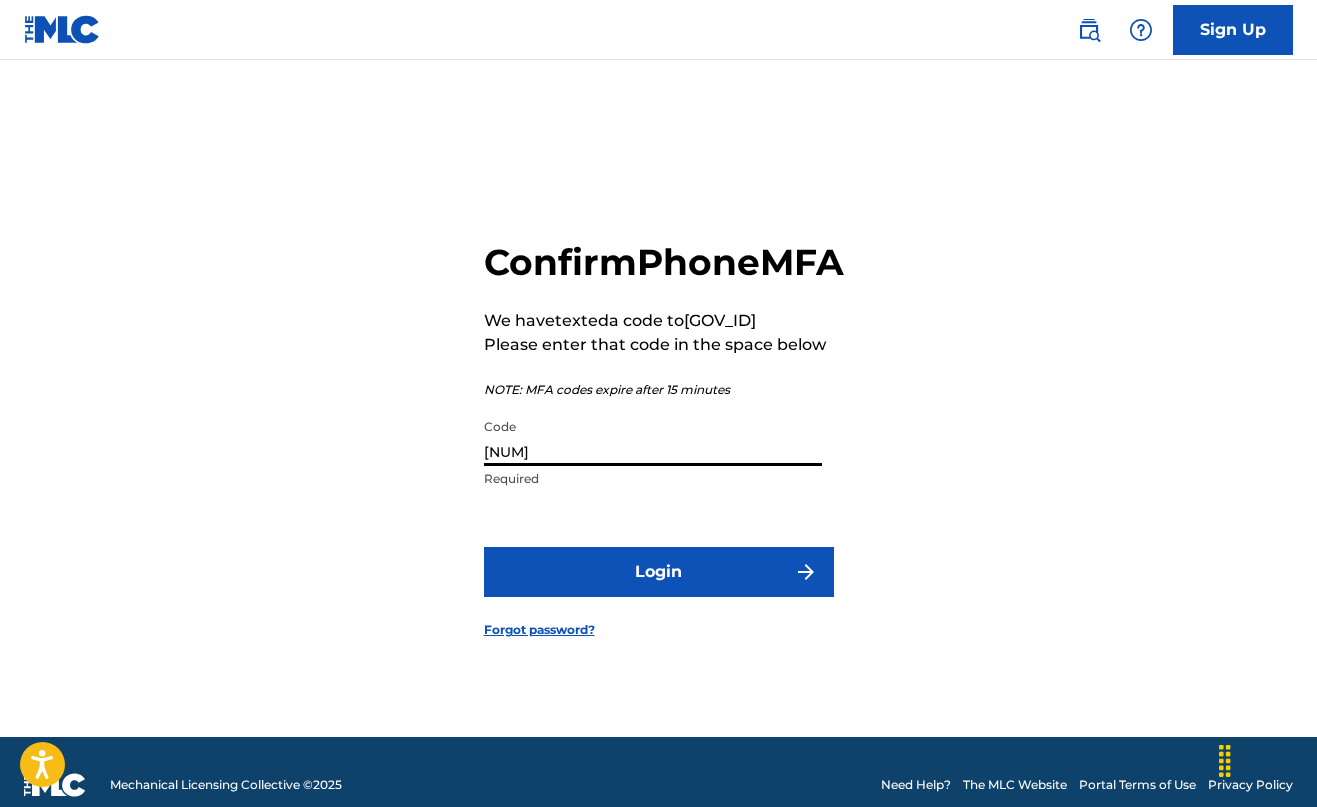type on "[NUM]" 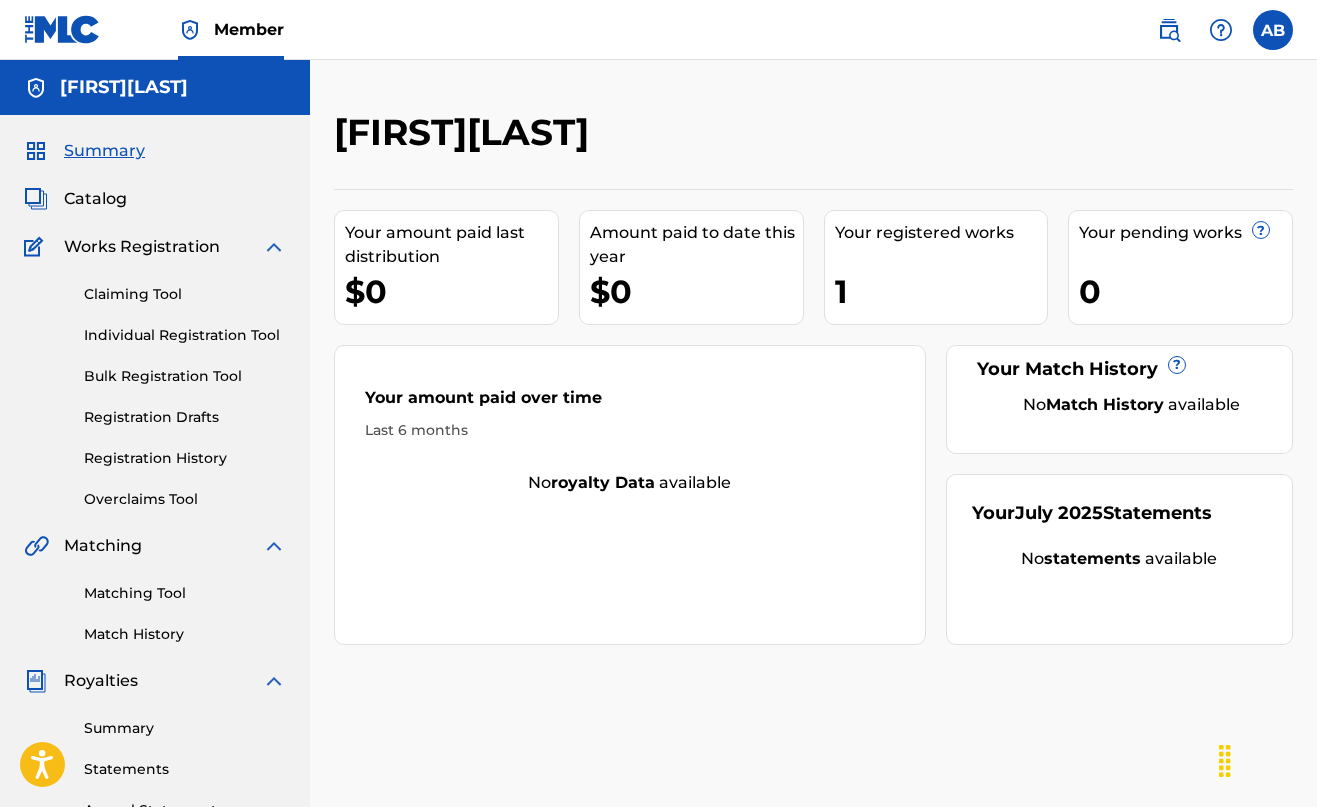 scroll, scrollTop: 0, scrollLeft: 0, axis: both 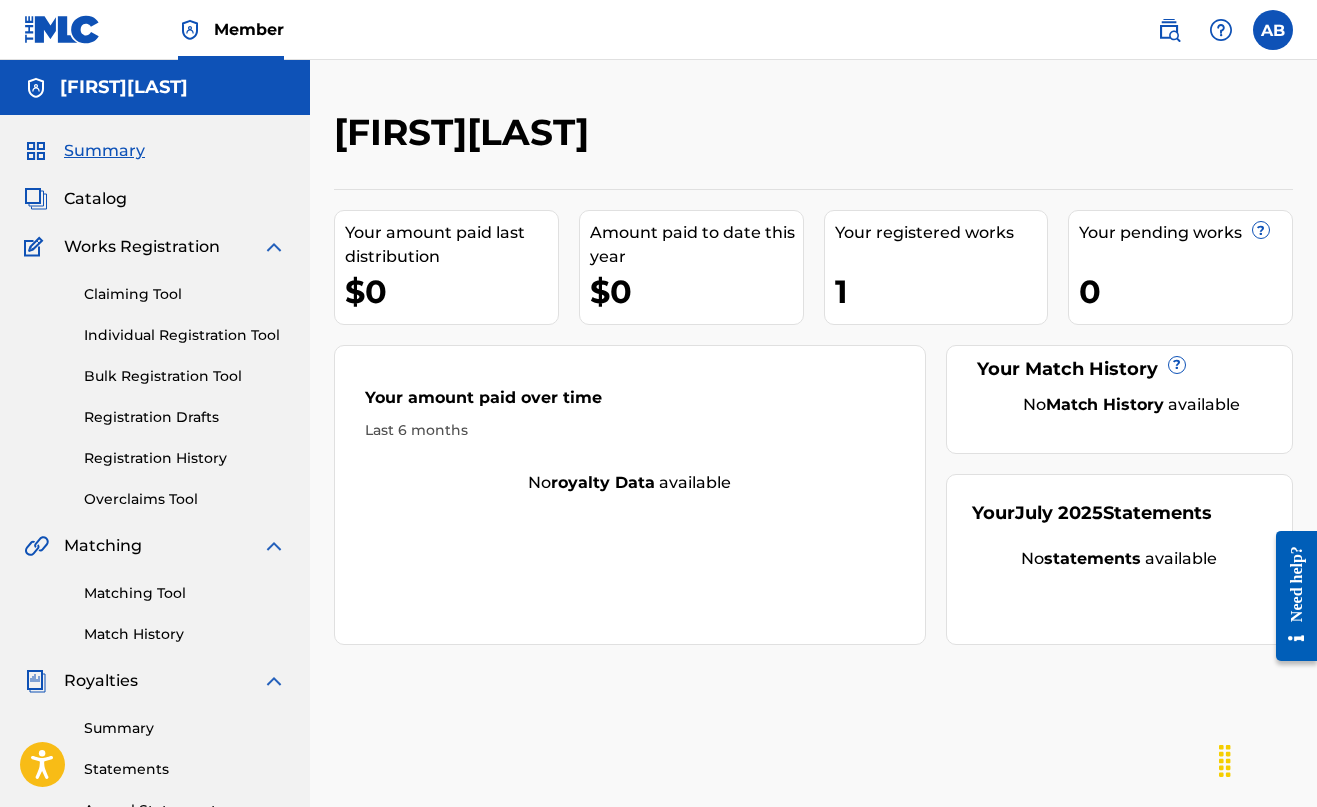 click on "1" at bounding box center [941, 291] 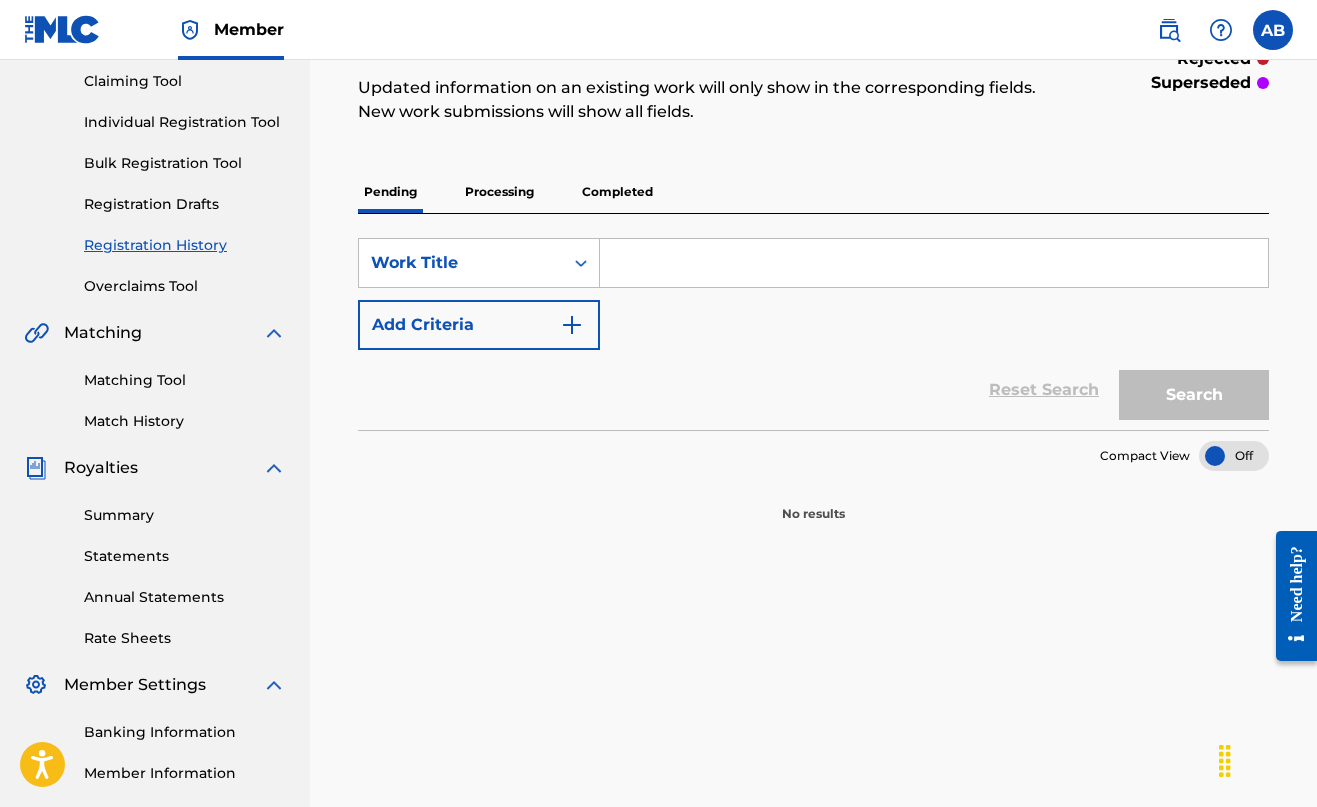 scroll, scrollTop: 221, scrollLeft: 0, axis: vertical 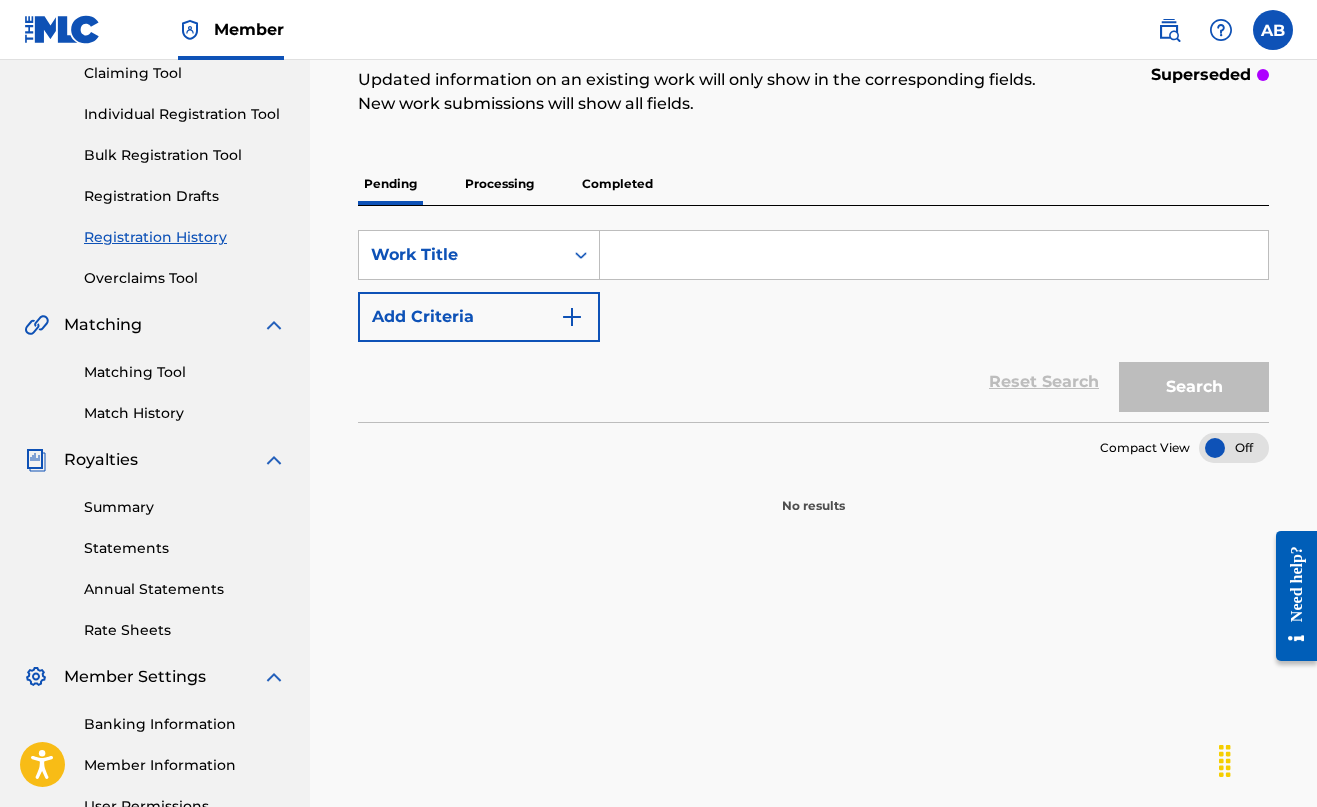 click on "Completed" at bounding box center (617, 184) 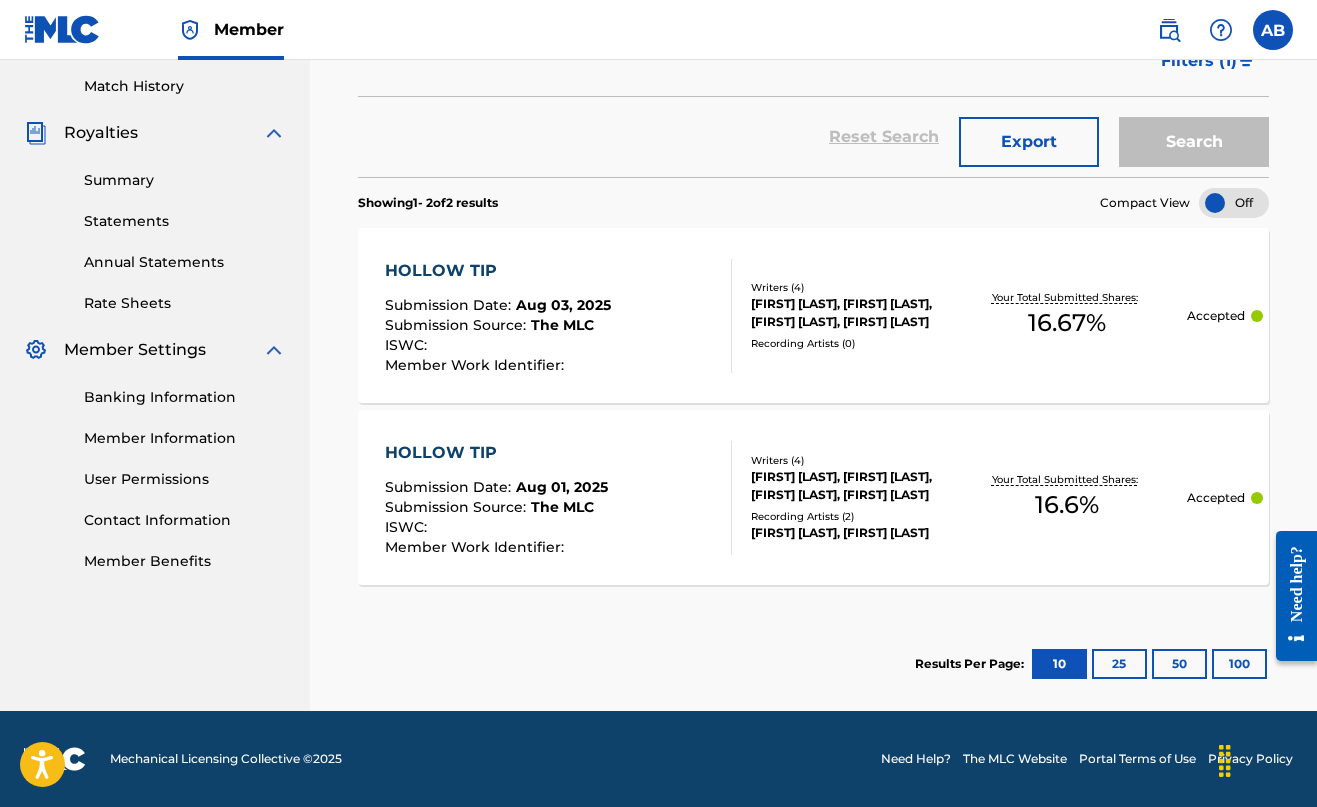 scroll, scrollTop: 548, scrollLeft: 0, axis: vertical 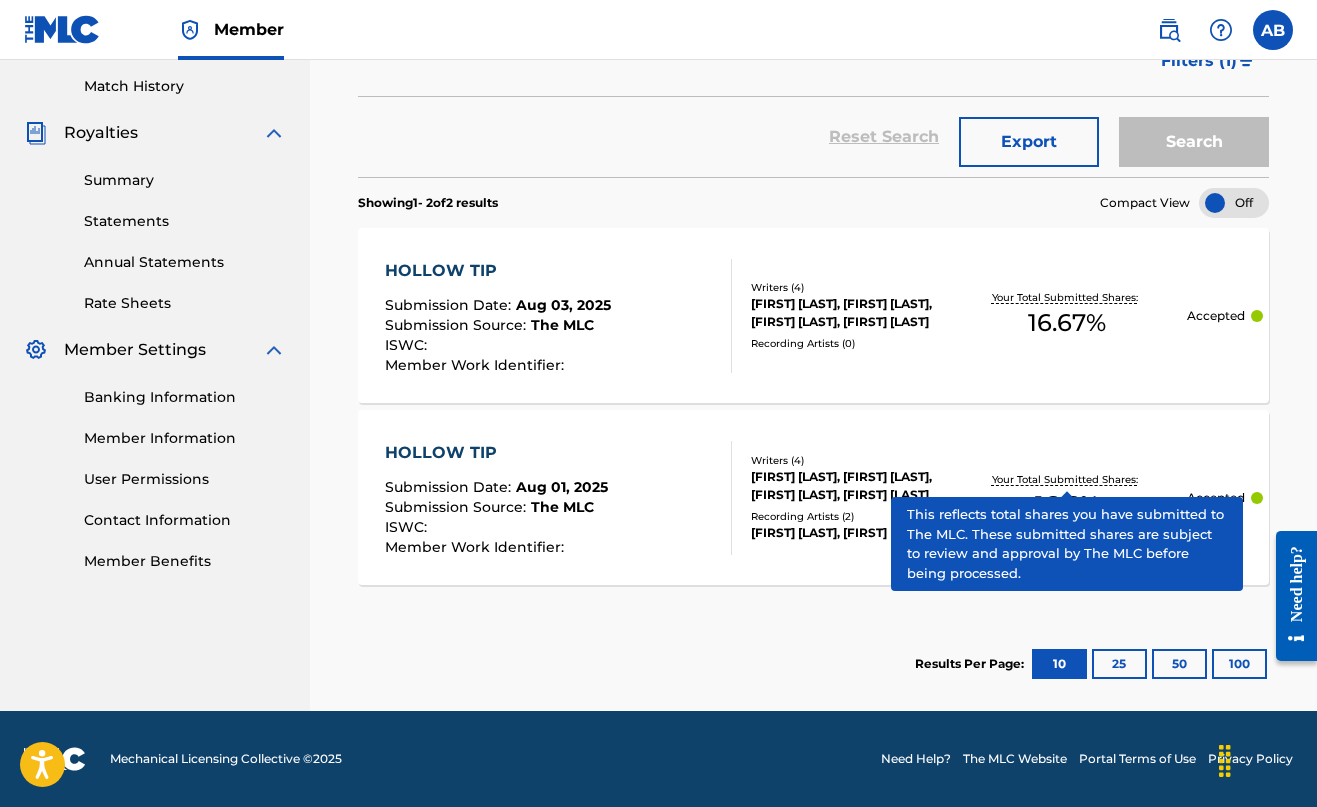 click on "Your Total Submitted Shares:" at bounding box center (1067, 479) 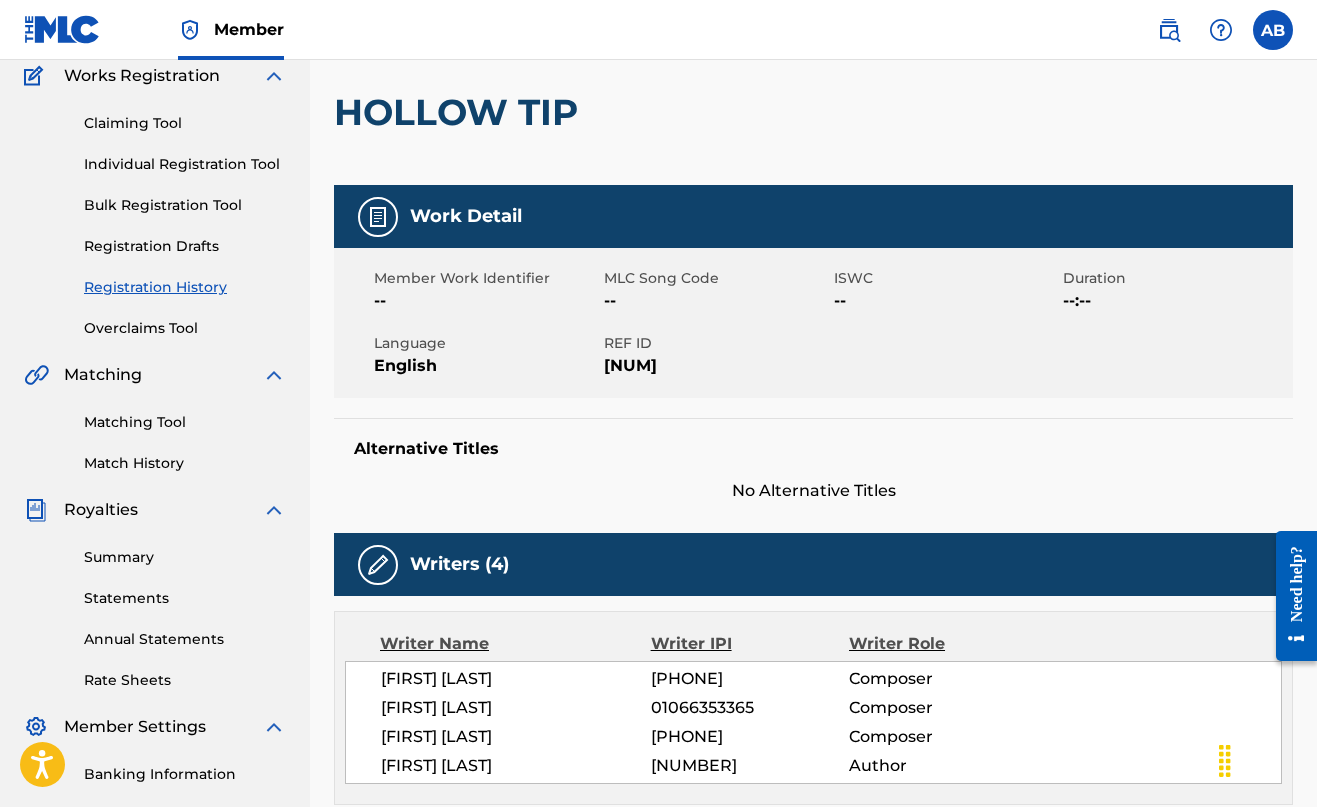 scroll, scrollTop: 154, scrollLeft: 0, axis: vertical 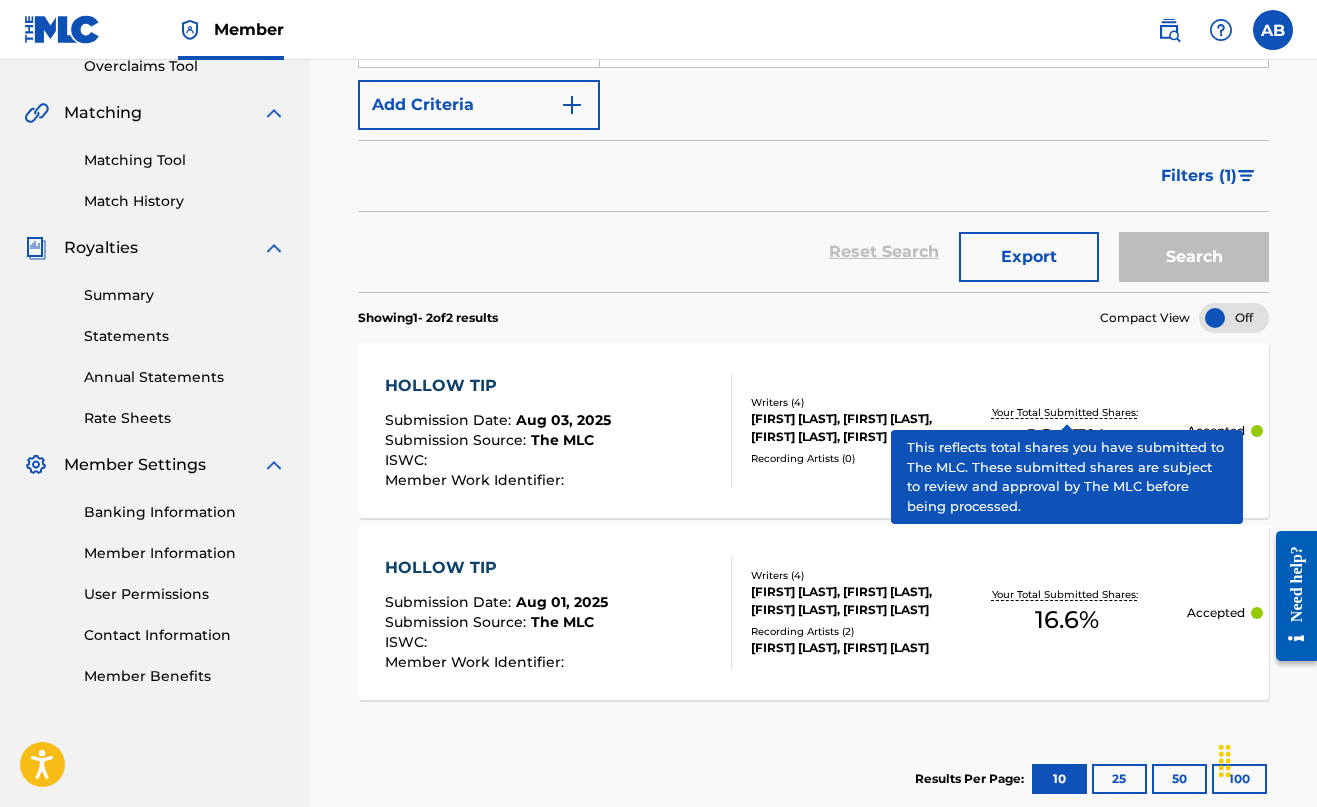 click on "Your Total Submitted Shares:" at bounding box center (1067, 412) 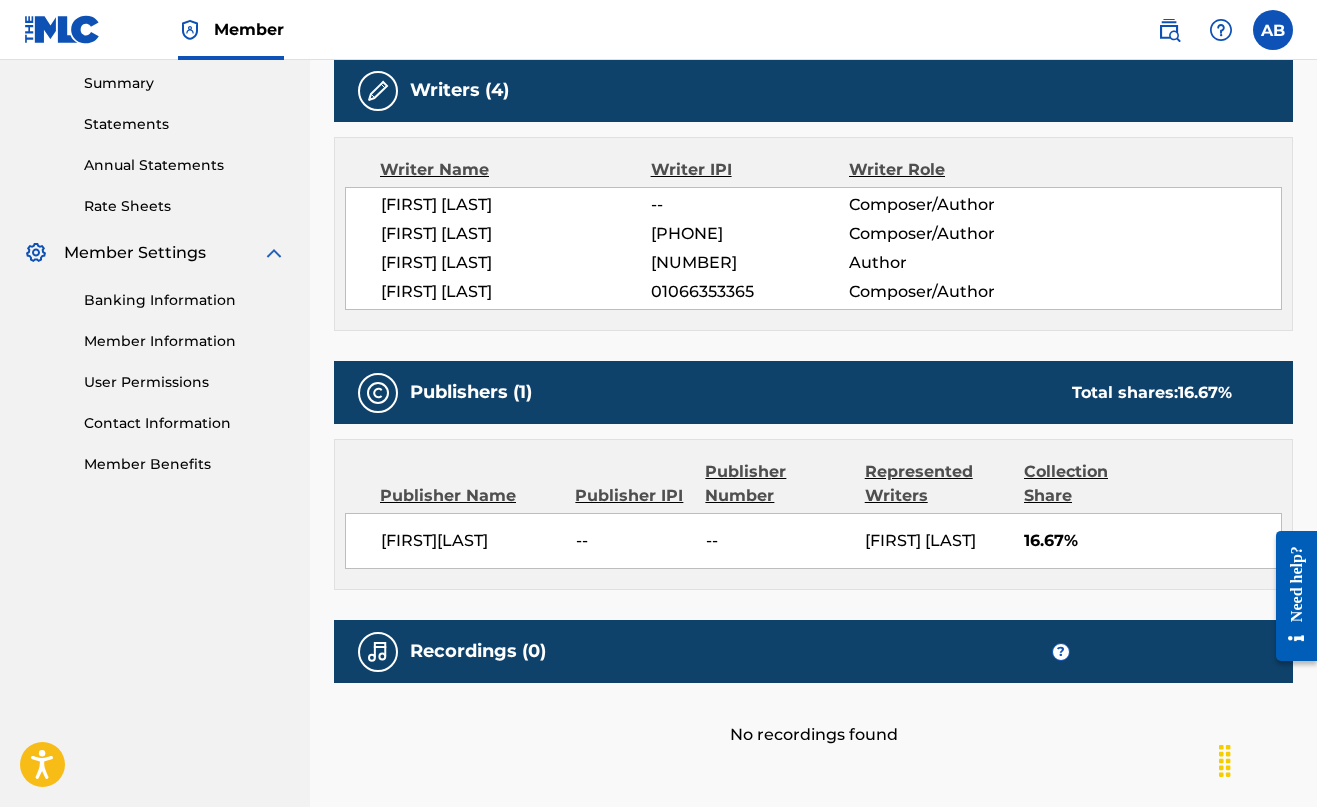 scroll, scrollTop: 645, scrollLeft: 0, axis: vertical 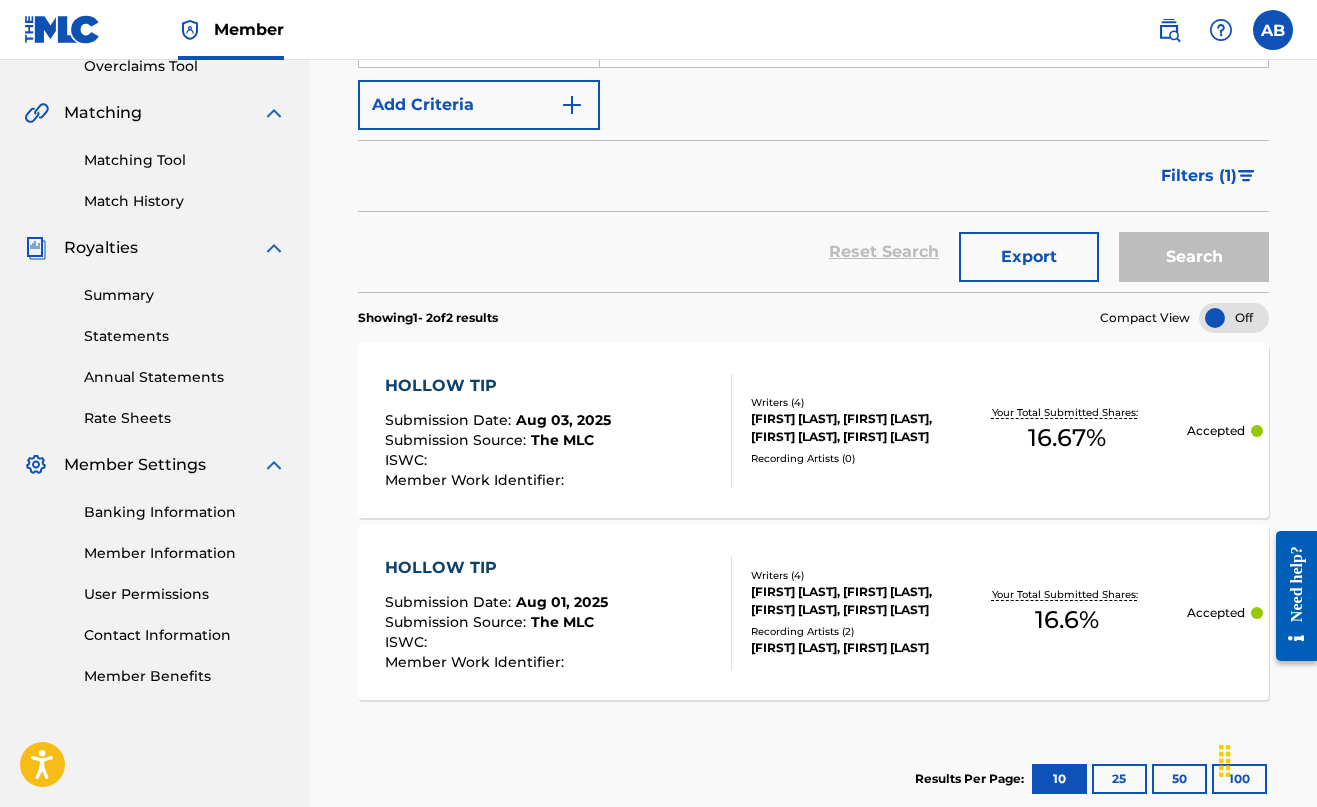 click on "Summary" at bounding box center [185, 295] 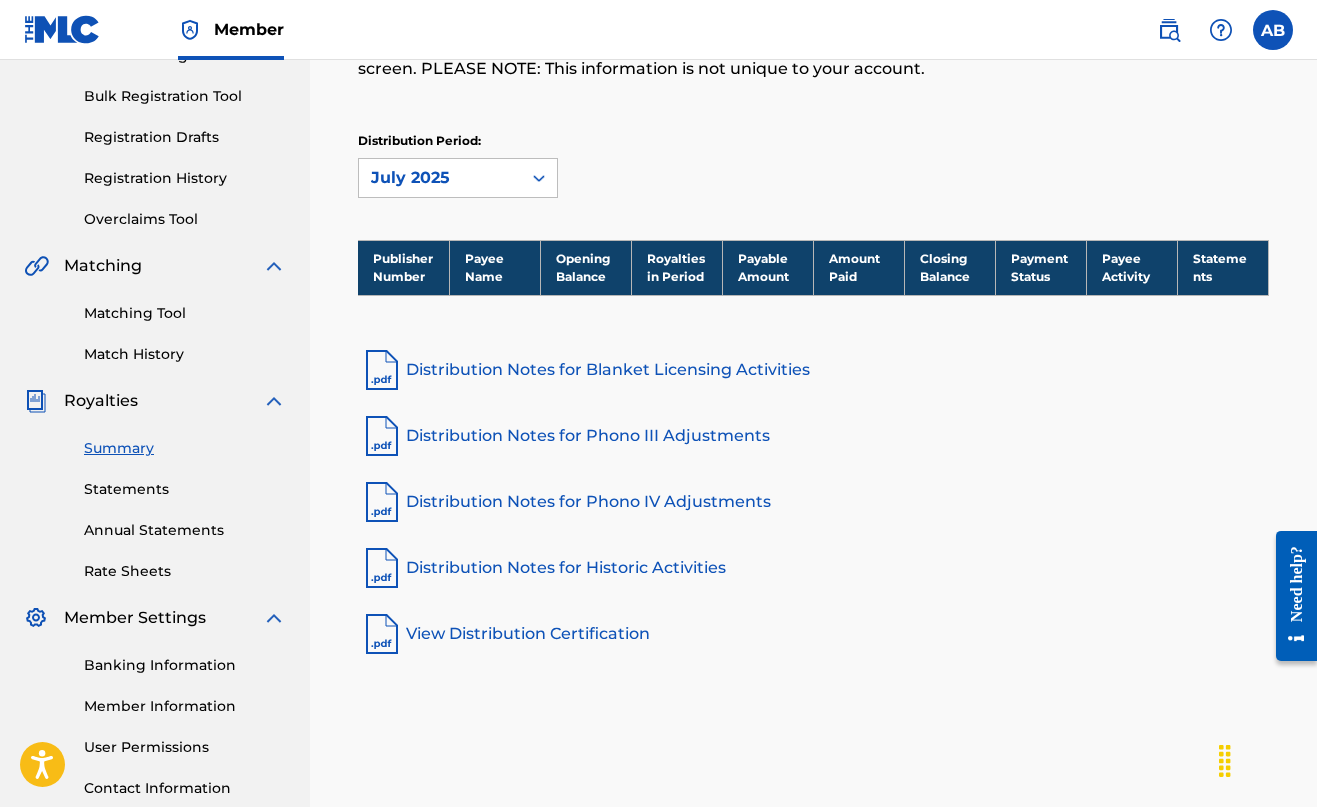 scroll, scrollTop: 236, scrollLeft: 0, axis: vertical 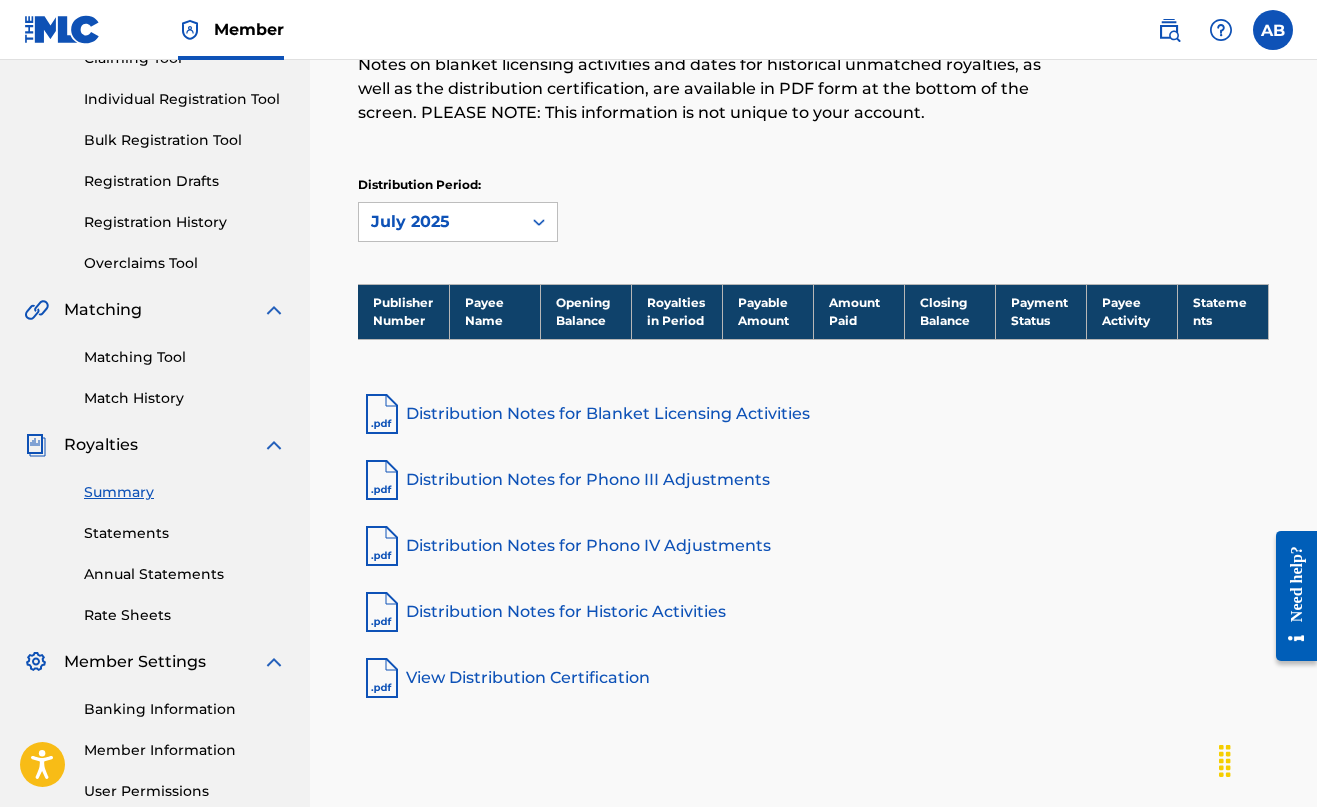 click on "Matching Tool" at bounding box center (185, 357) 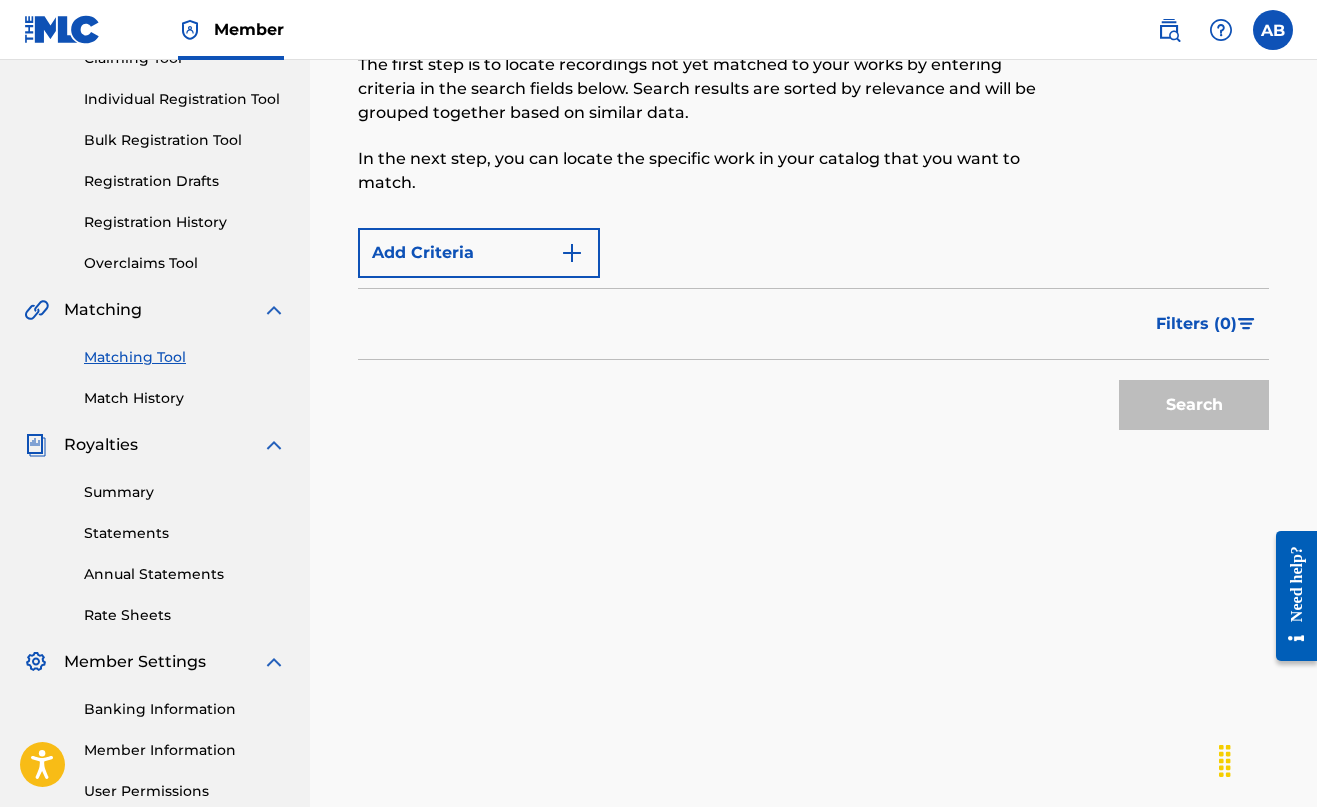 scroll, scrollTop: 0, scrollLeft: 0, axis: both 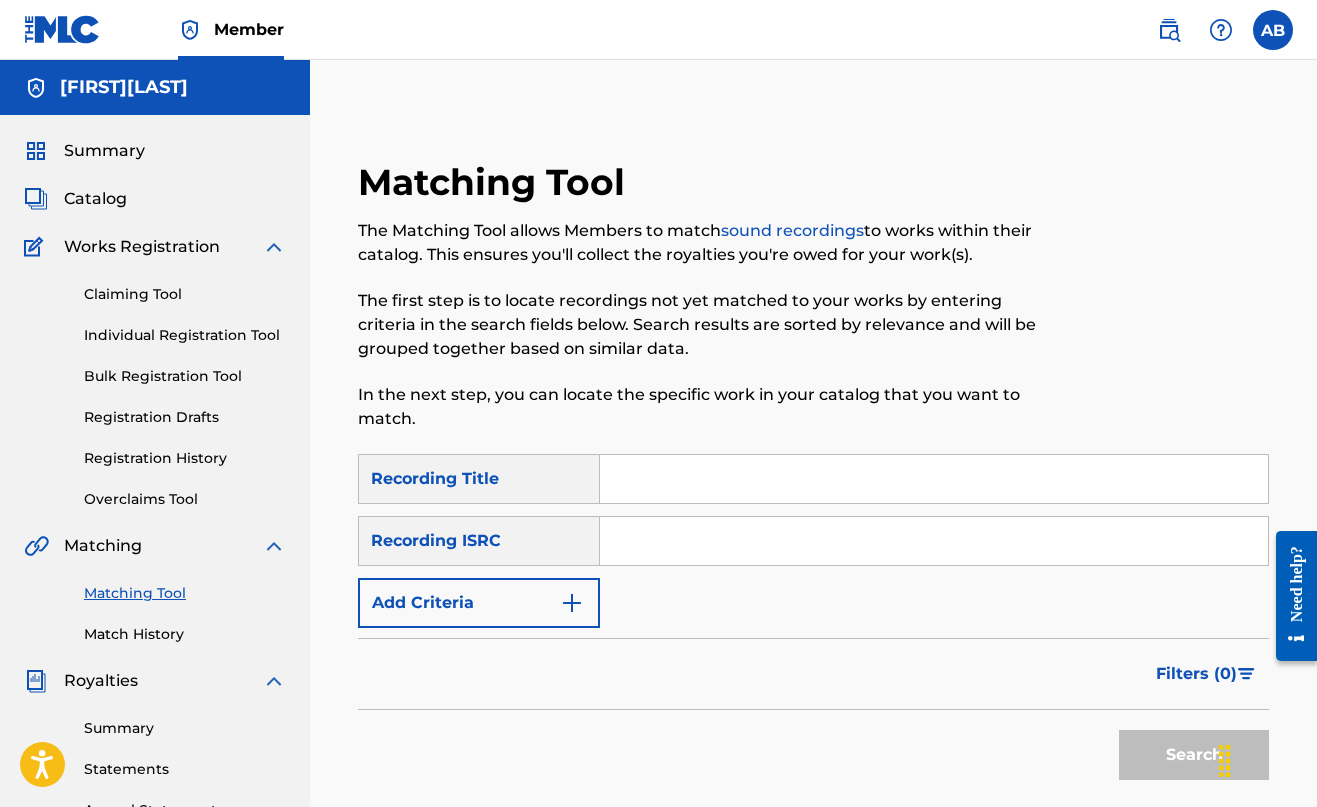 click at bounding box center (934, 479) 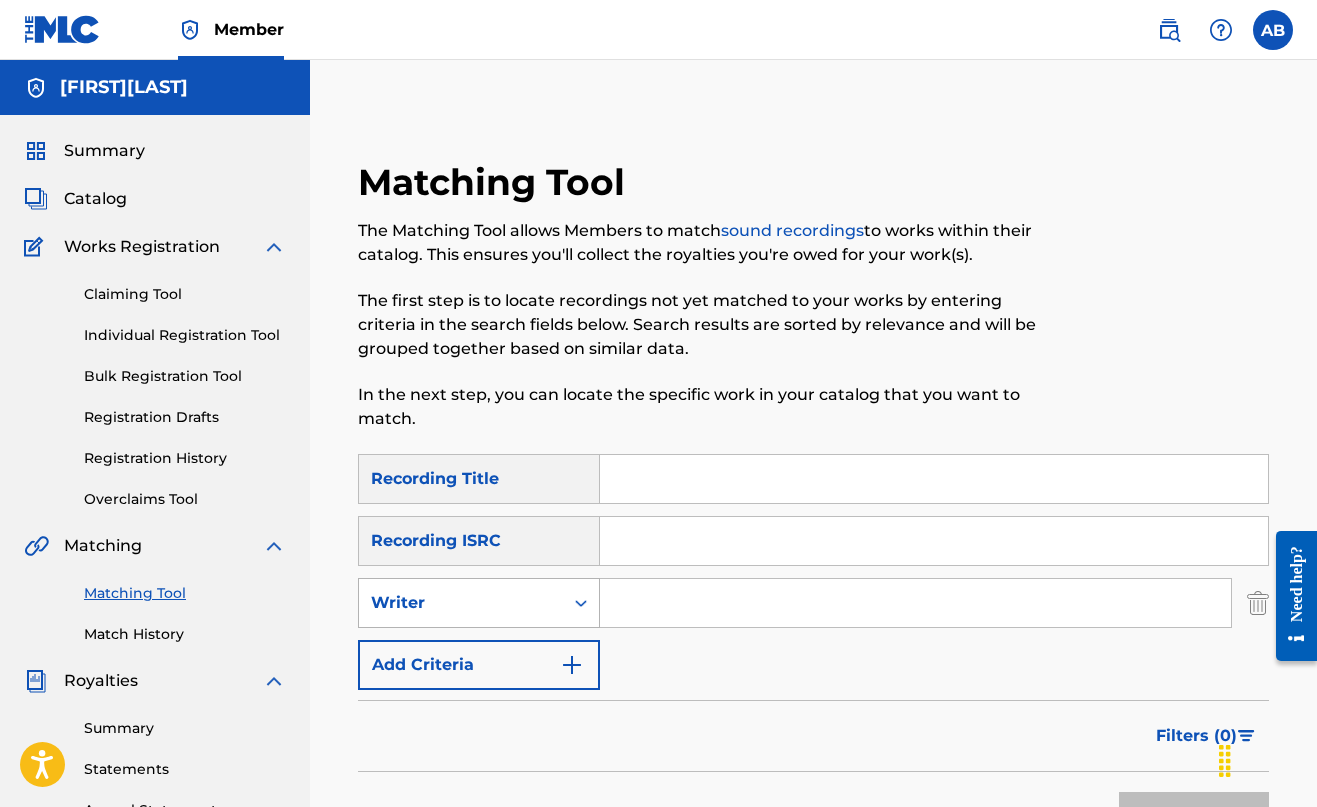 click 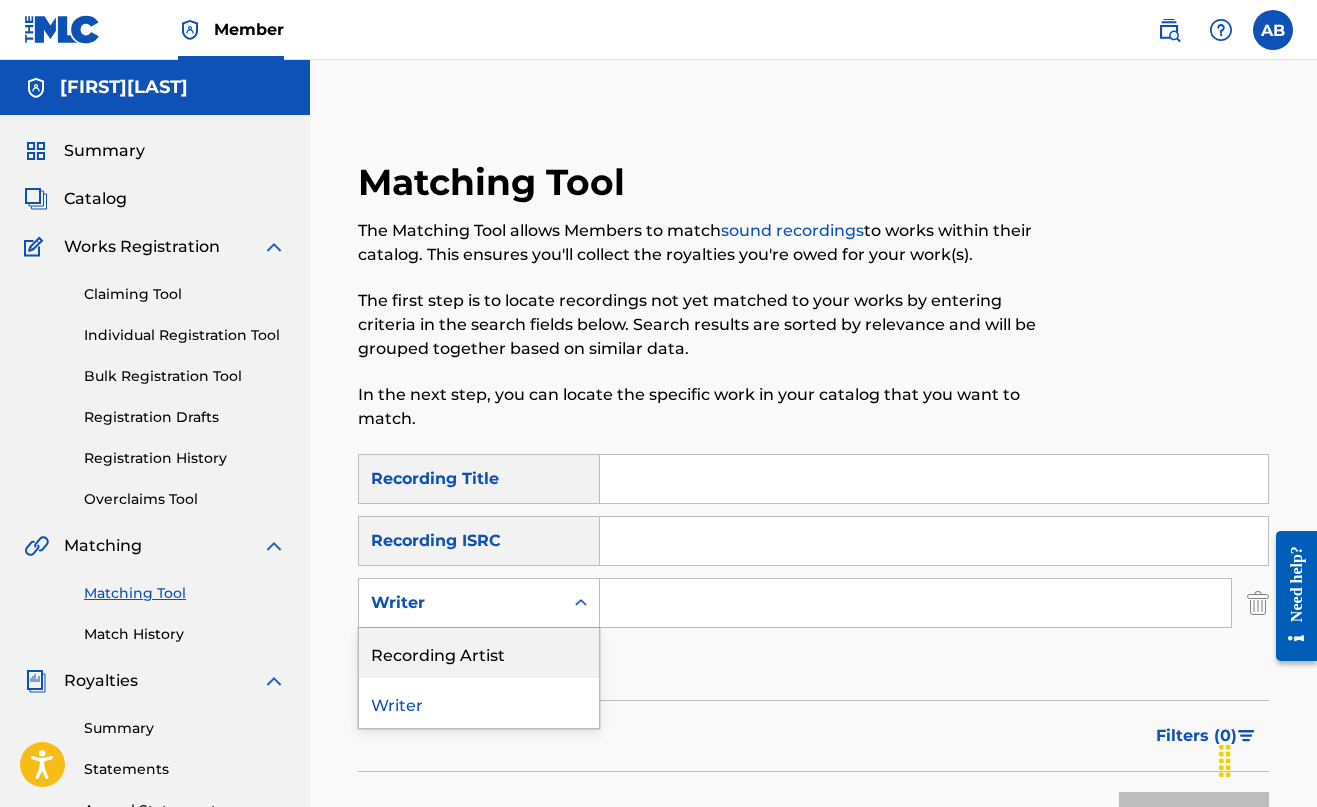 click on "Recording Artist" at bounding box center (479, 653) 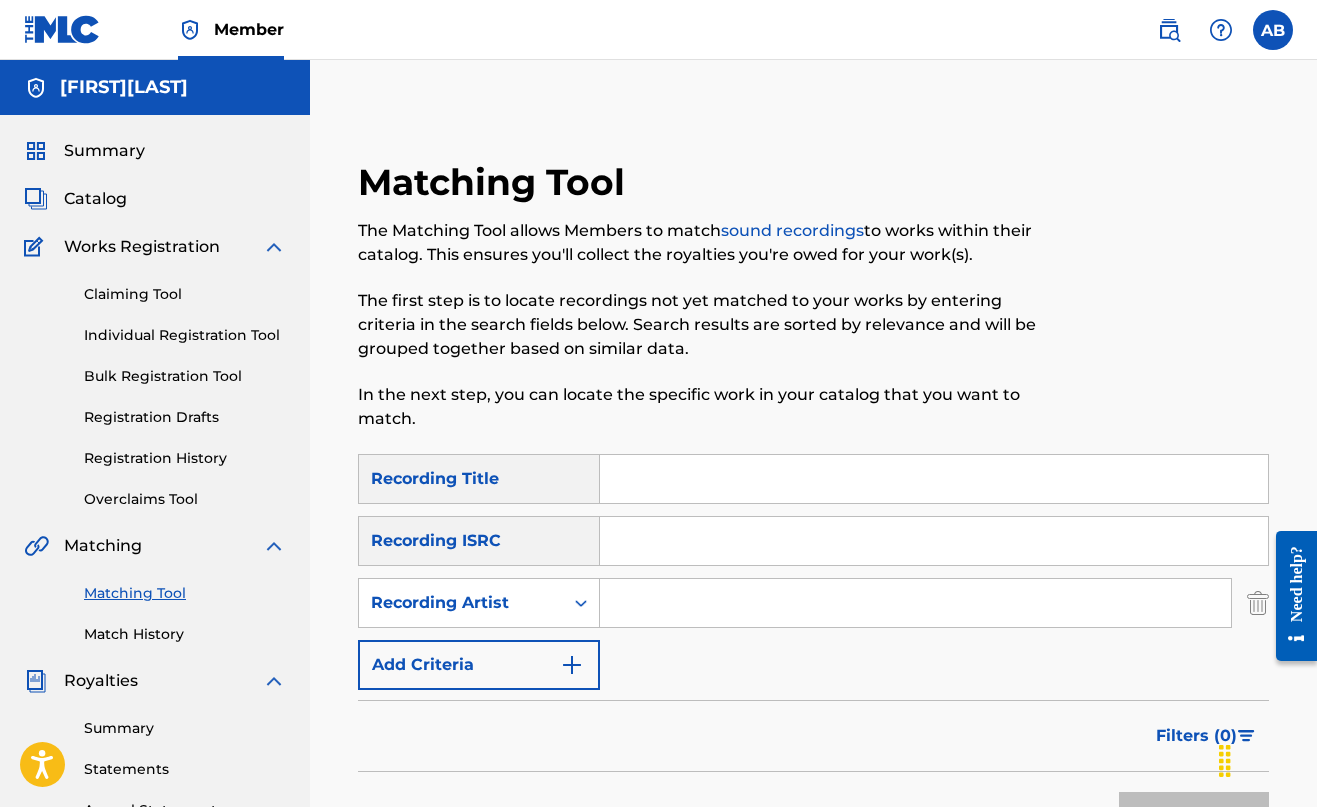 click at bounding box center [934, 479] 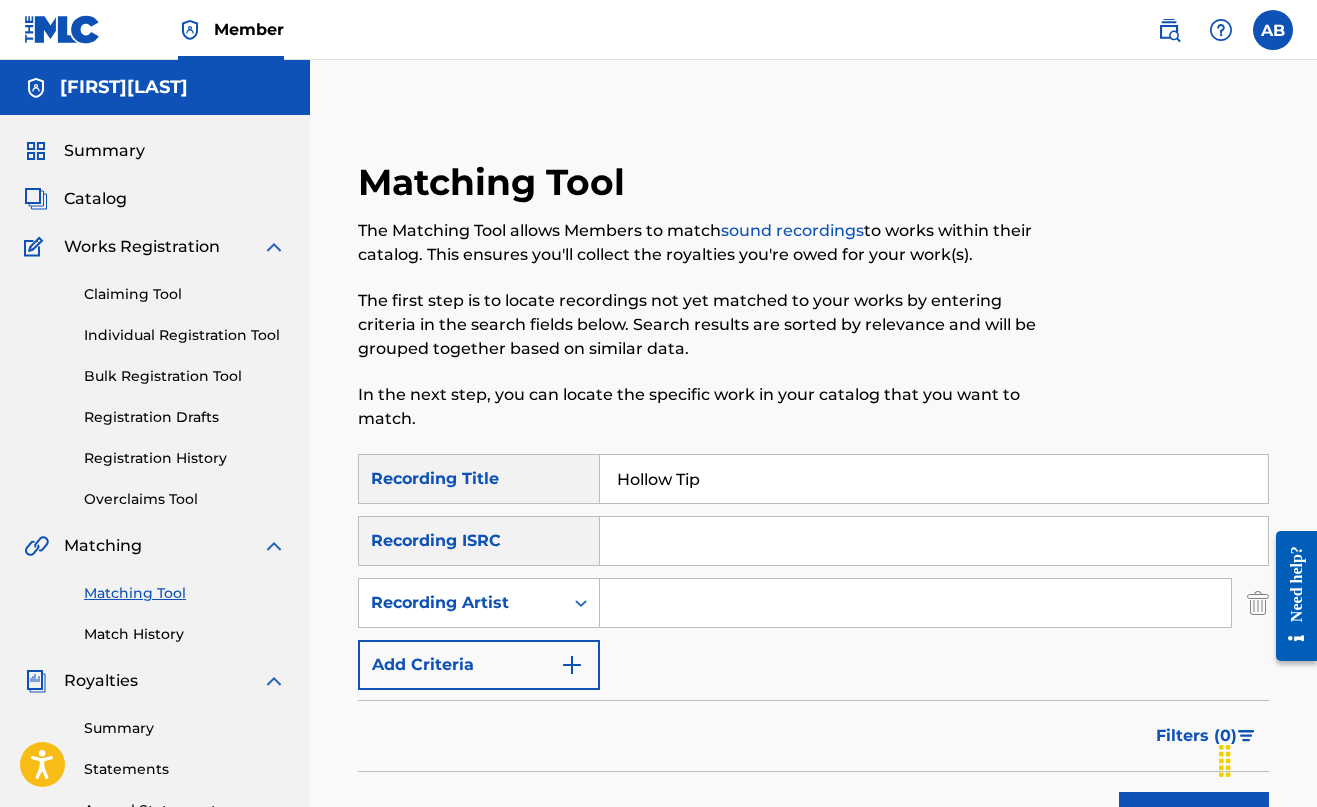type on "Hollow Tip" 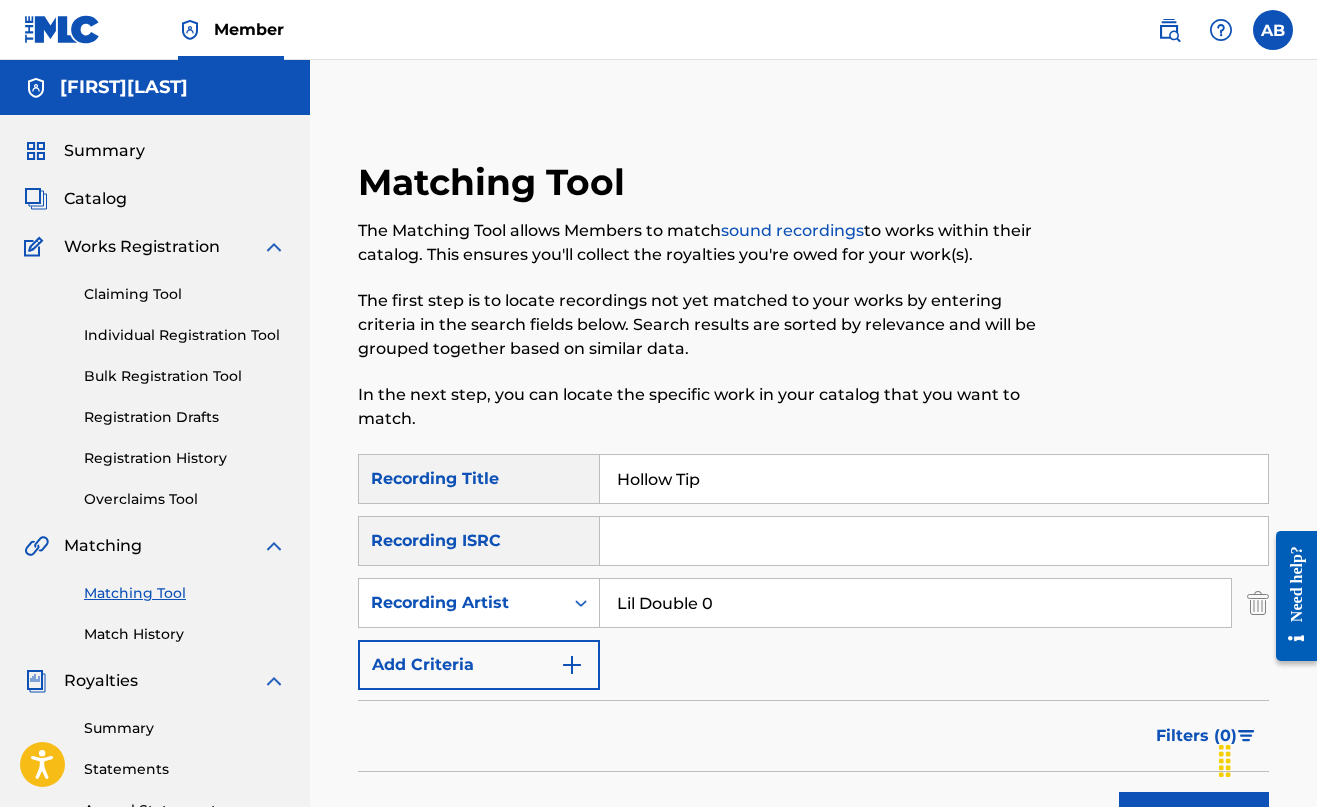type on "Lil Double 0" 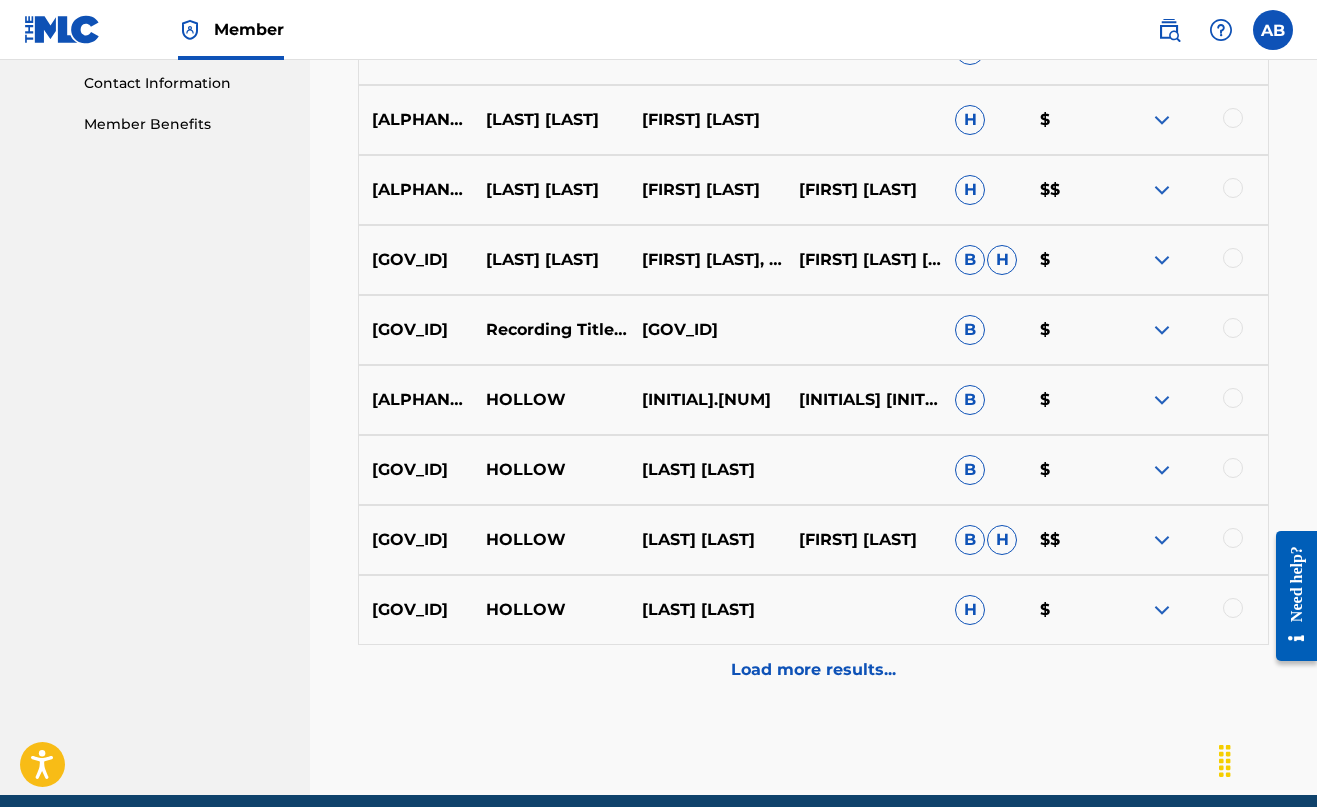 scroll, scrollTop: 1042, scrollLeft: 0, axis: vertical 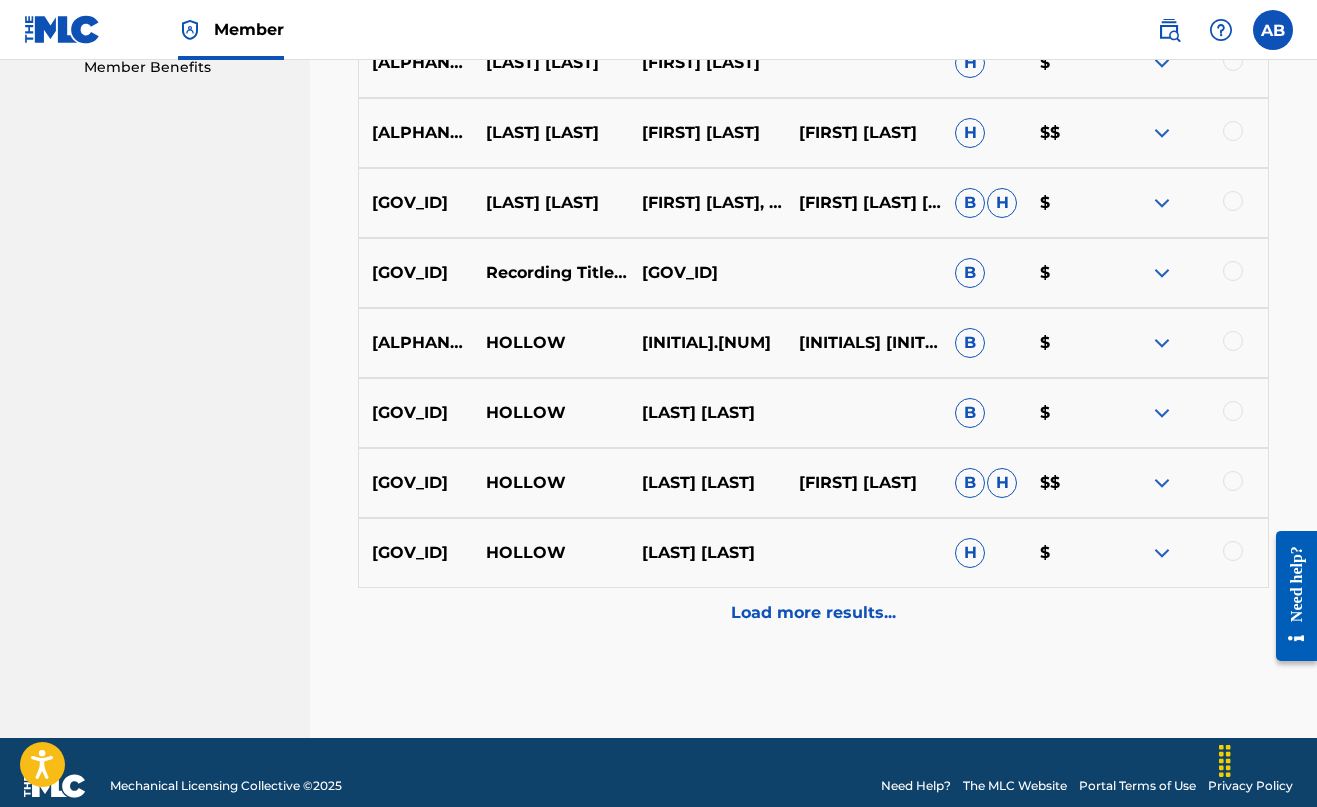 click on "Recording Title [LAST] Recording ISRC Recording Artist [LAST] Writer(s) Source ? Estimated Value ? 0 Selected [GOV_ID] [LAST] [LAST] [LAST]" at bounding box center [813, -72] 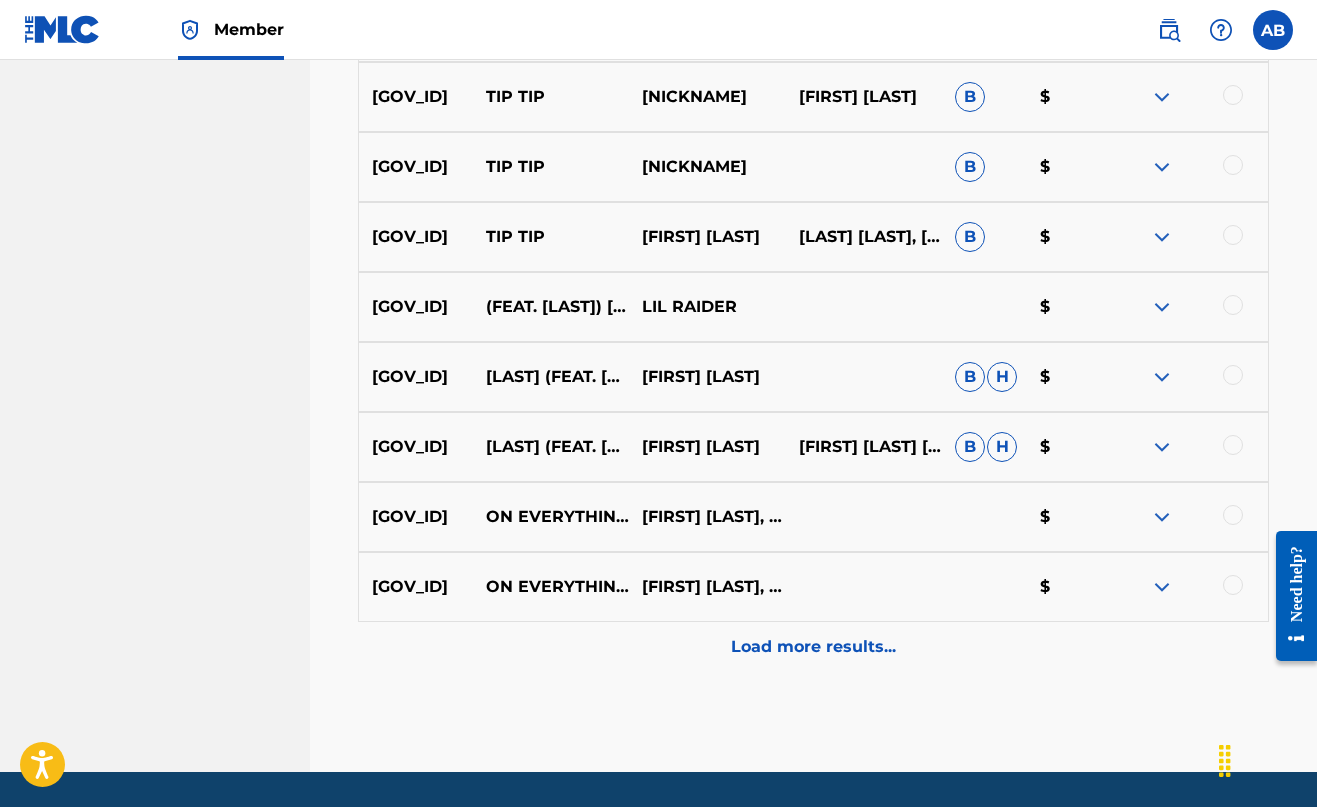 click on "Load more results..." at bounding box center (813, 647) 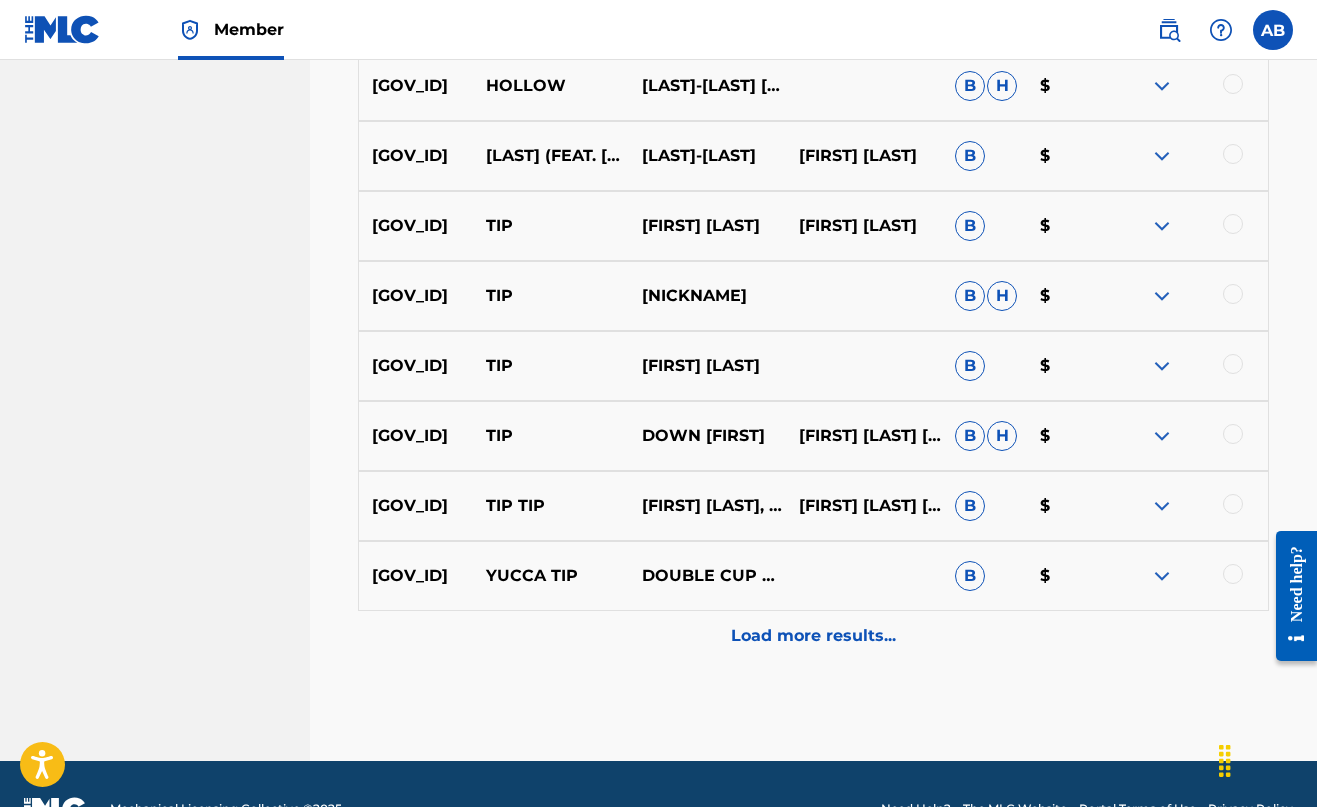 scroll, scrollTop: 2441, scrollLeft: 1, axis: both 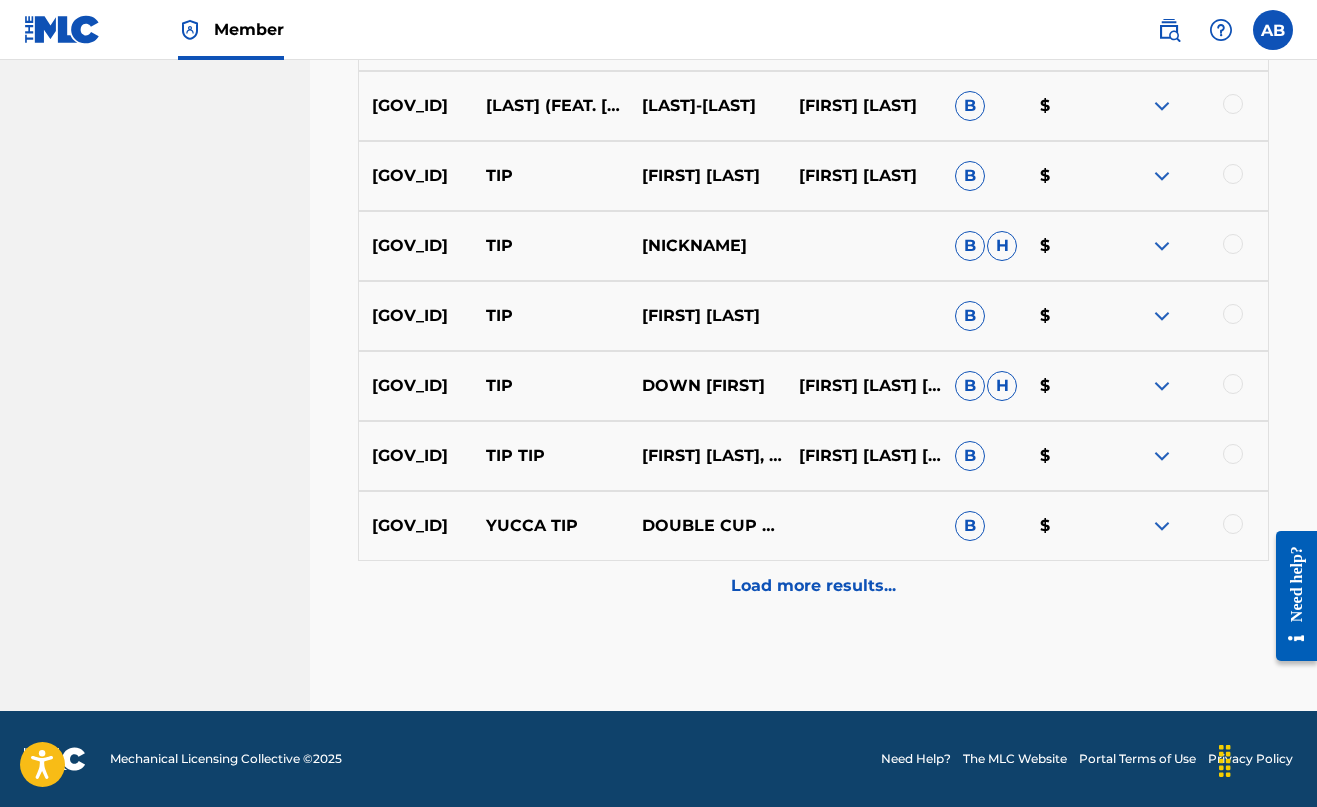 click on "Load more results..." at bounding box center (813, 586) 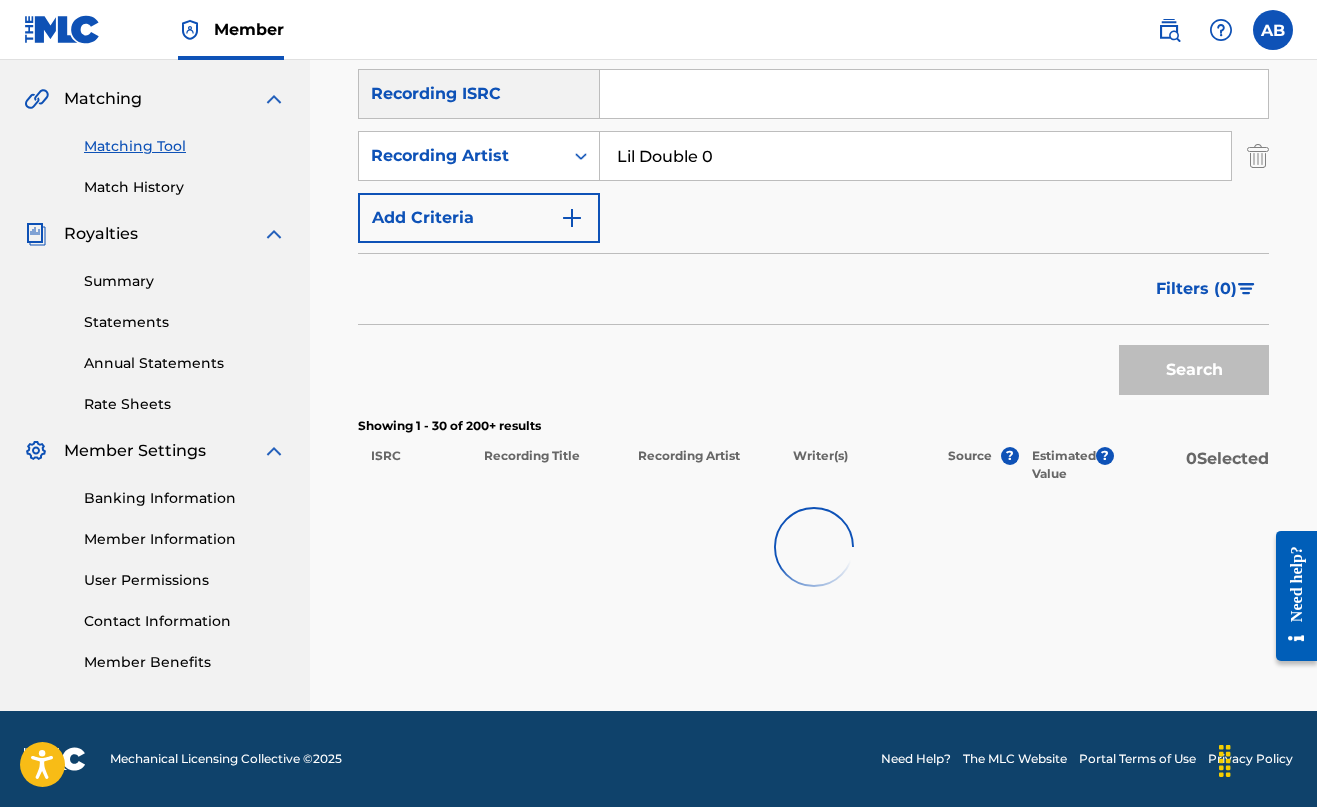 scroll 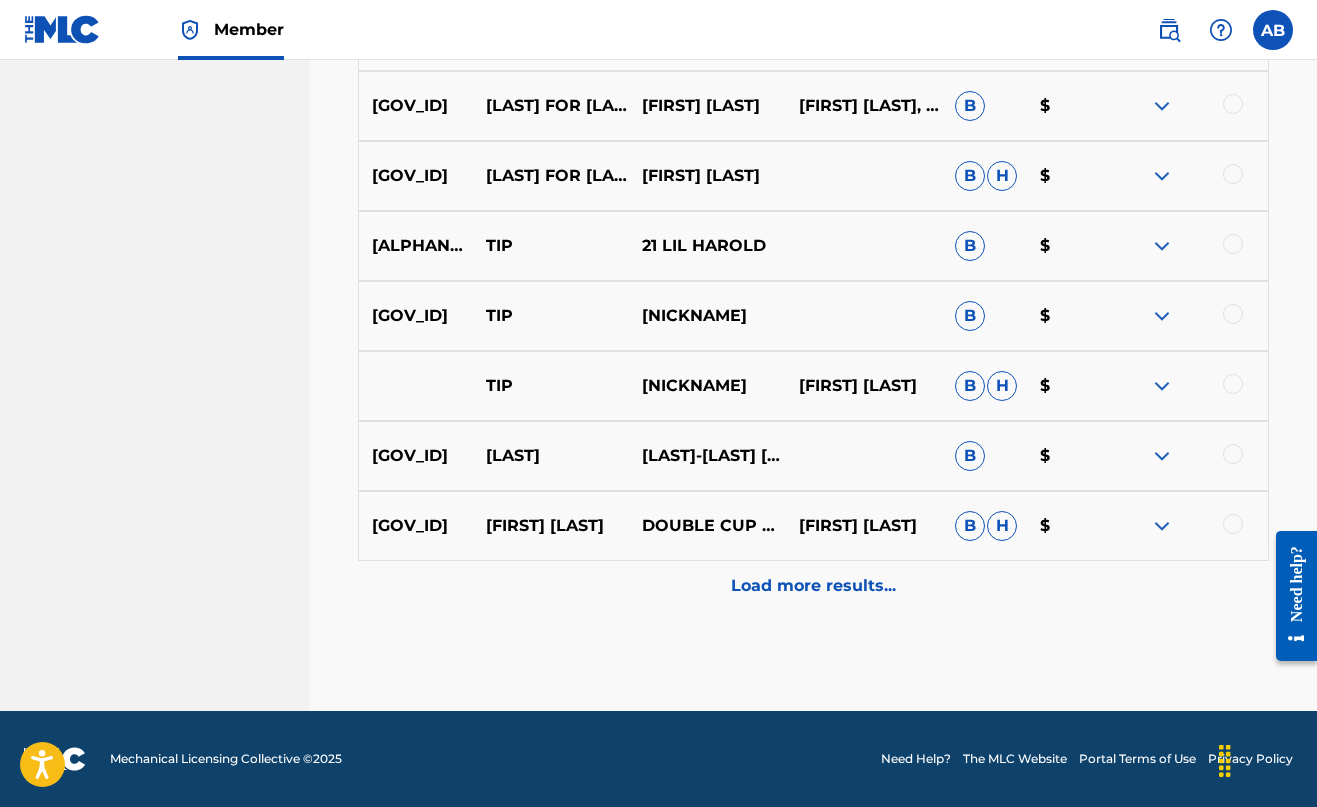 click on "Load more results..." at bounding box center [813, 586] 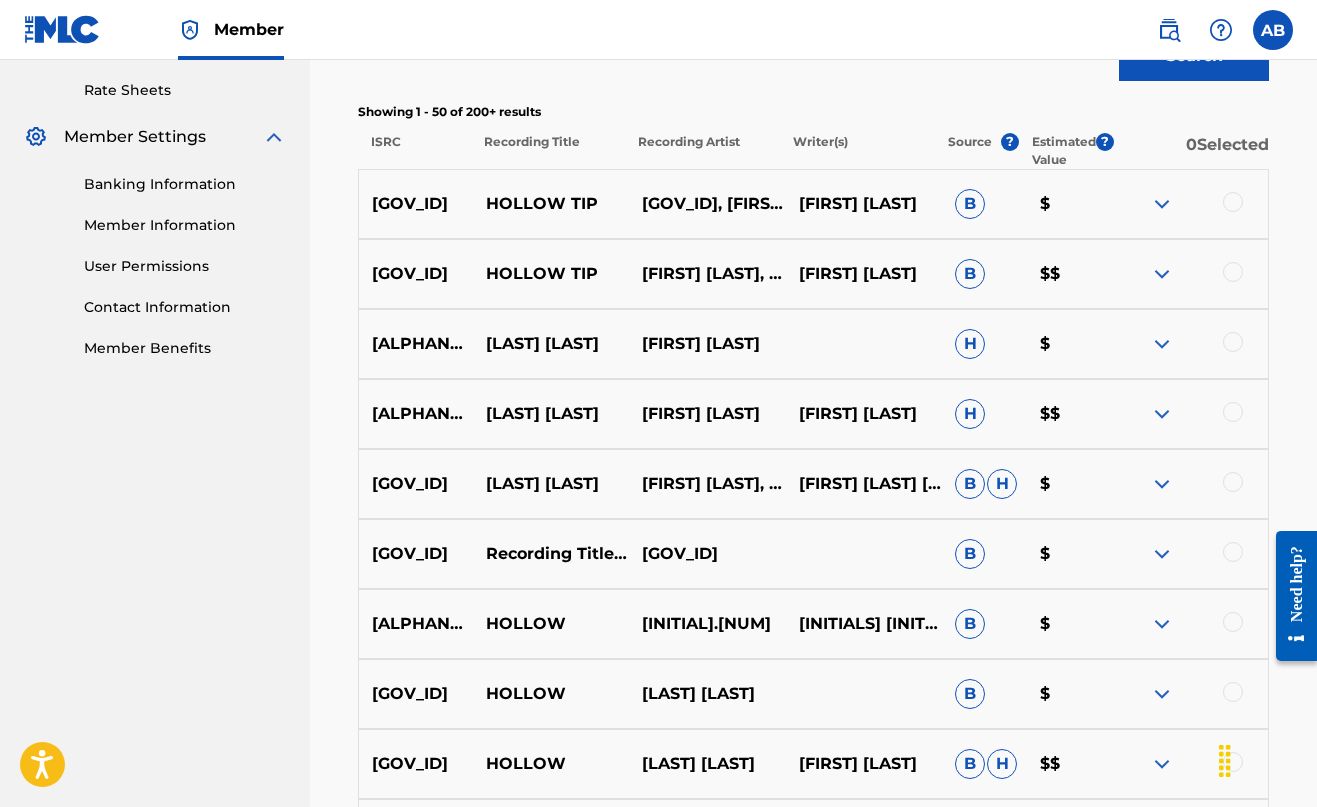 scroll, scrollTop: 760, scrollLeft: 0, axis: vertical 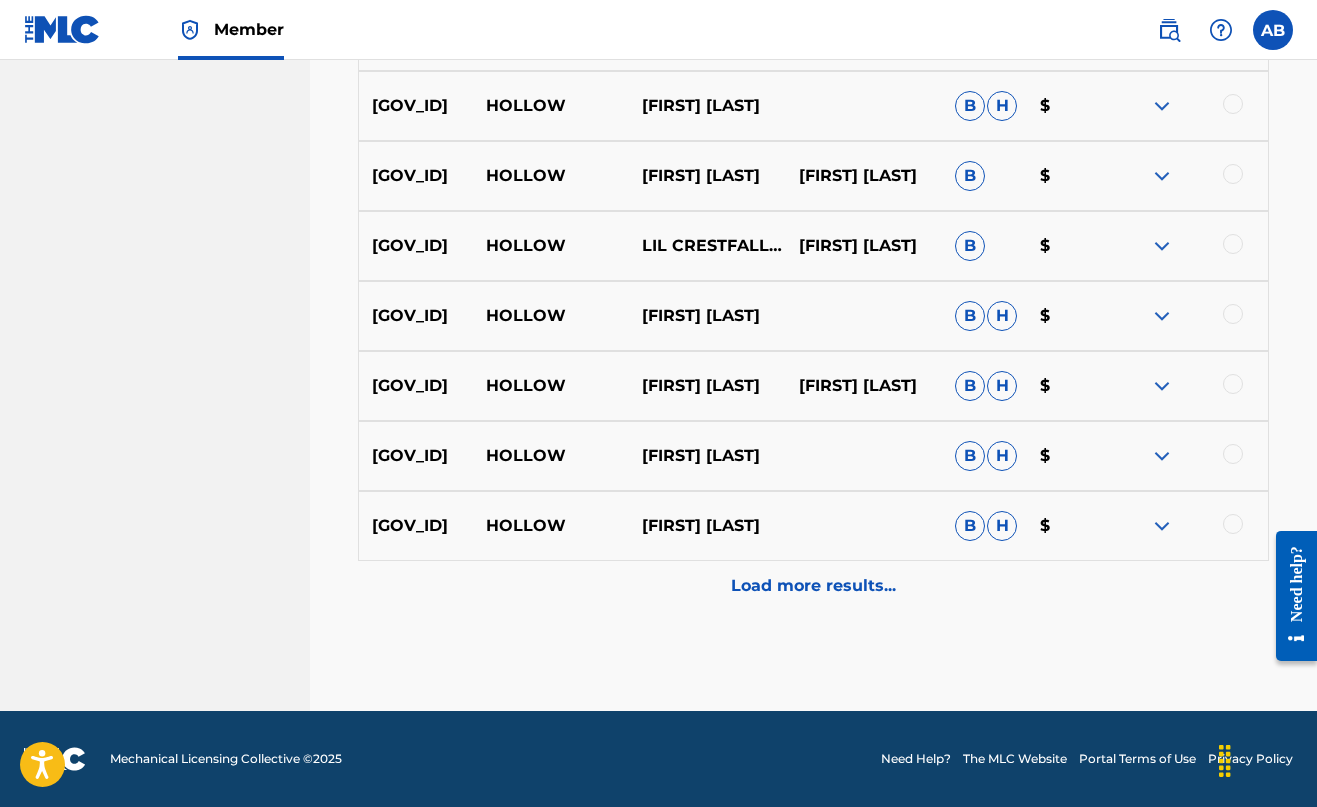 click on "Load more results..." at bounding box center (813, 586) 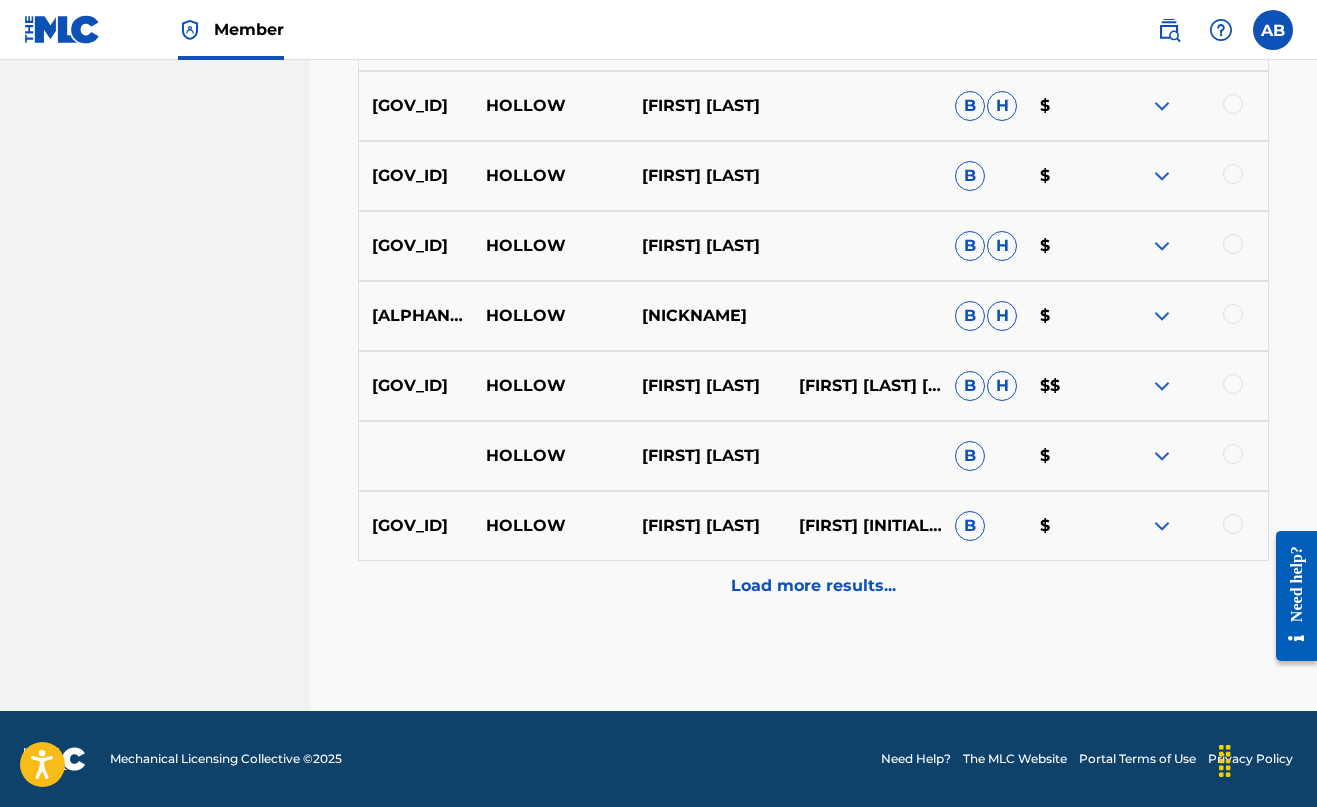 click on "Load more results..." at bounding box center [813, 586] 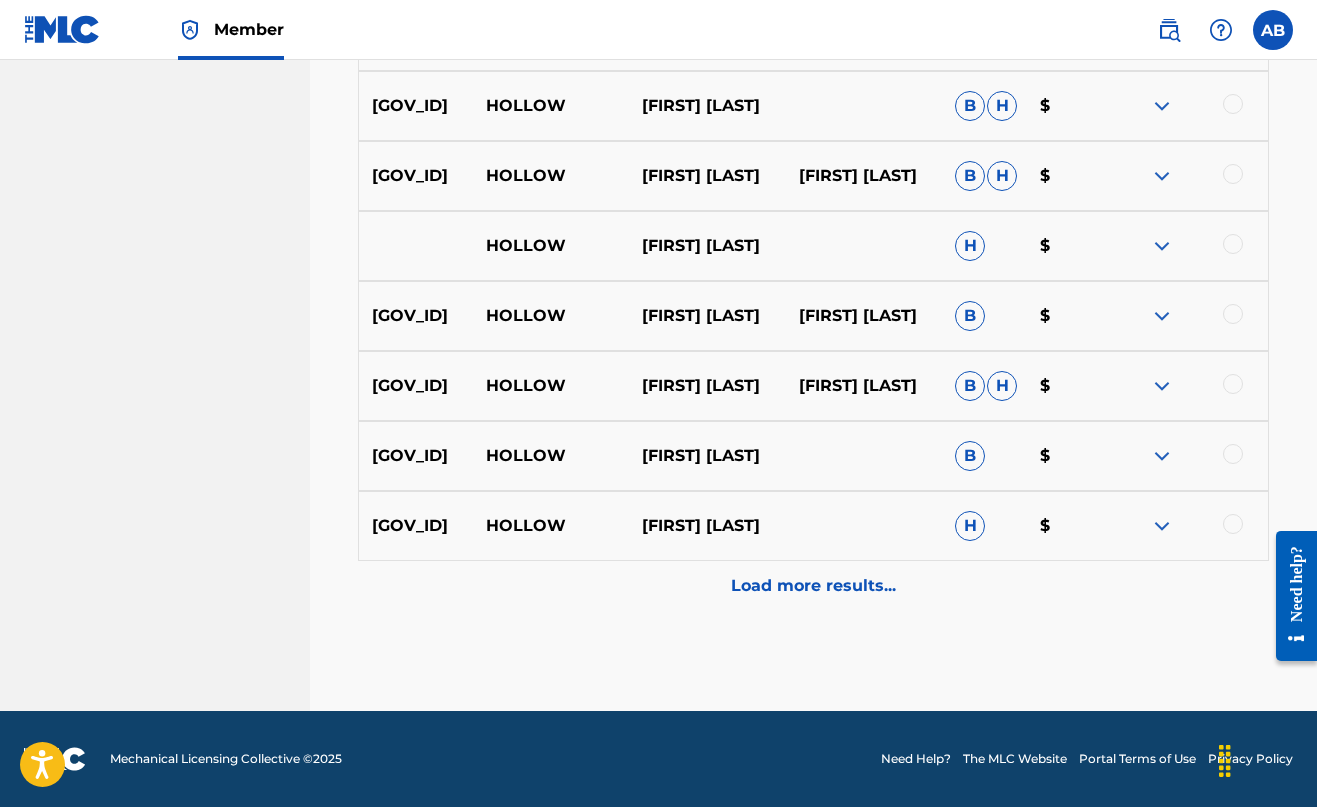 click on "Load more results..." at bounding box center (813, 586) 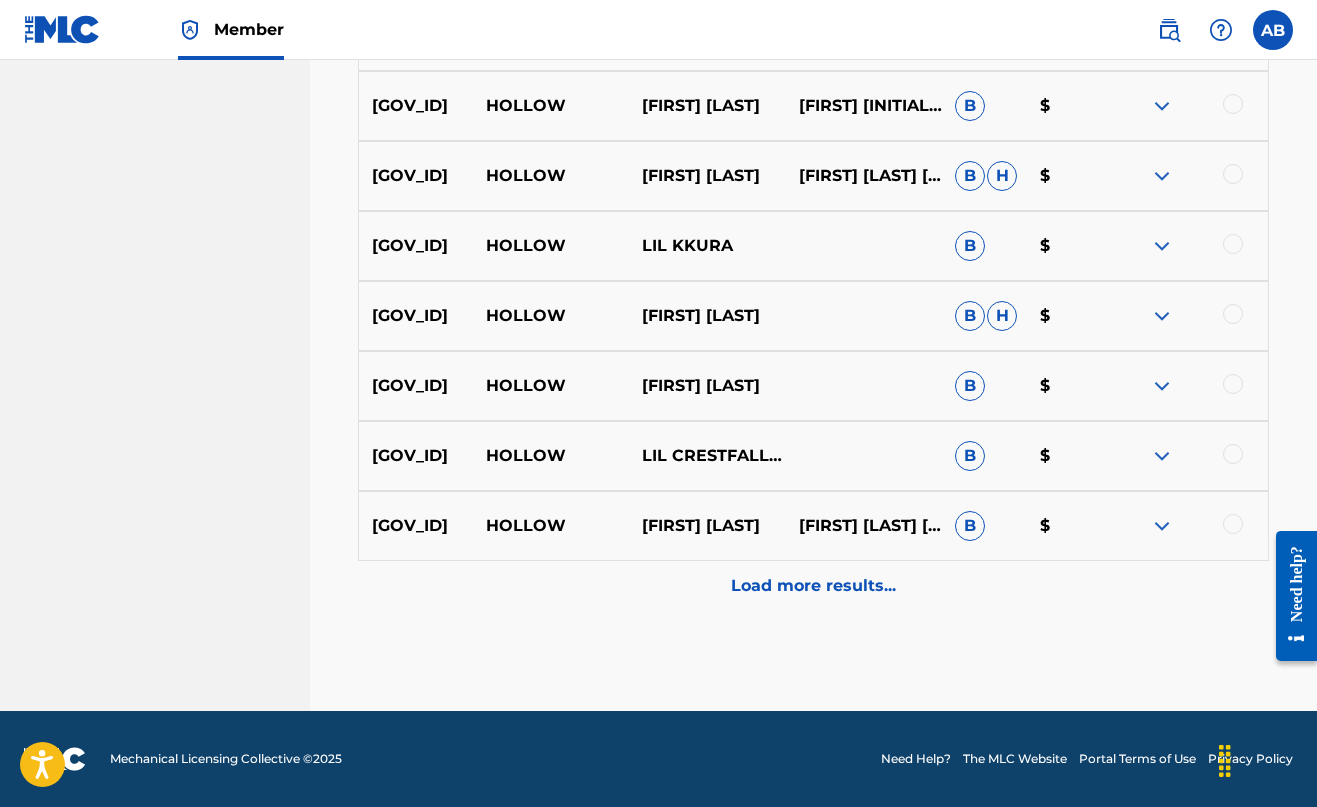 scroll, scrollTop: 5969, scrollLeft: 0, axis: vertical 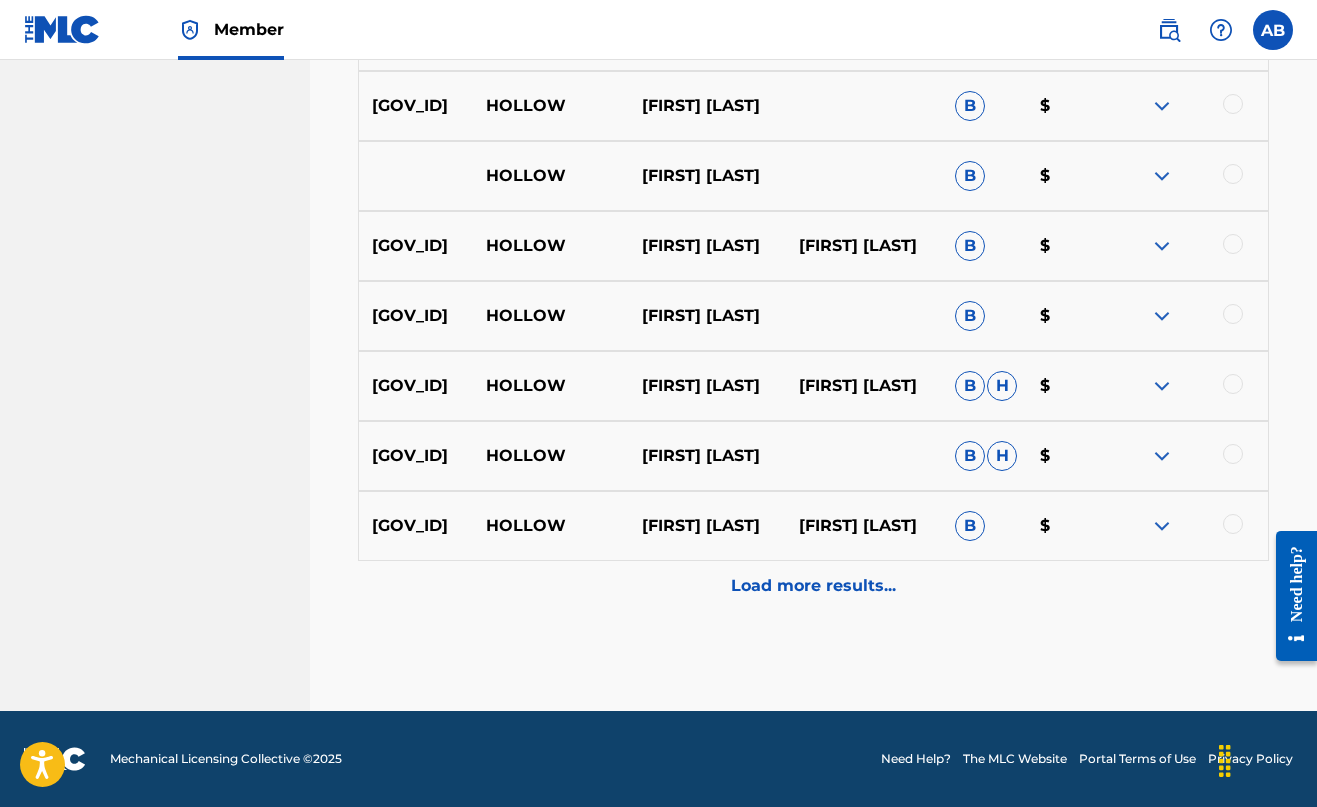 click on "Load more results..." at bounding box center (813, 586) 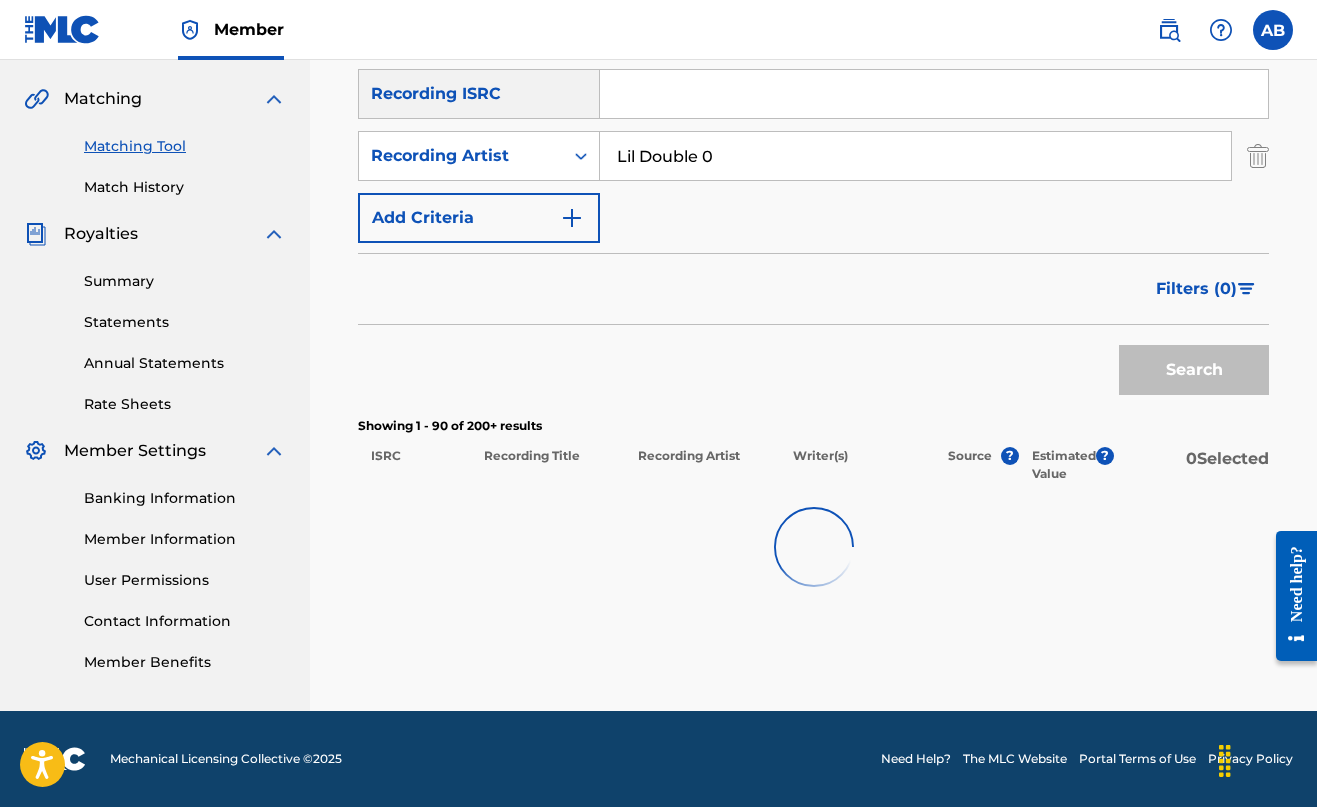 scroll, scrollTop: 447, scrollLeft: 0, axis: vertical 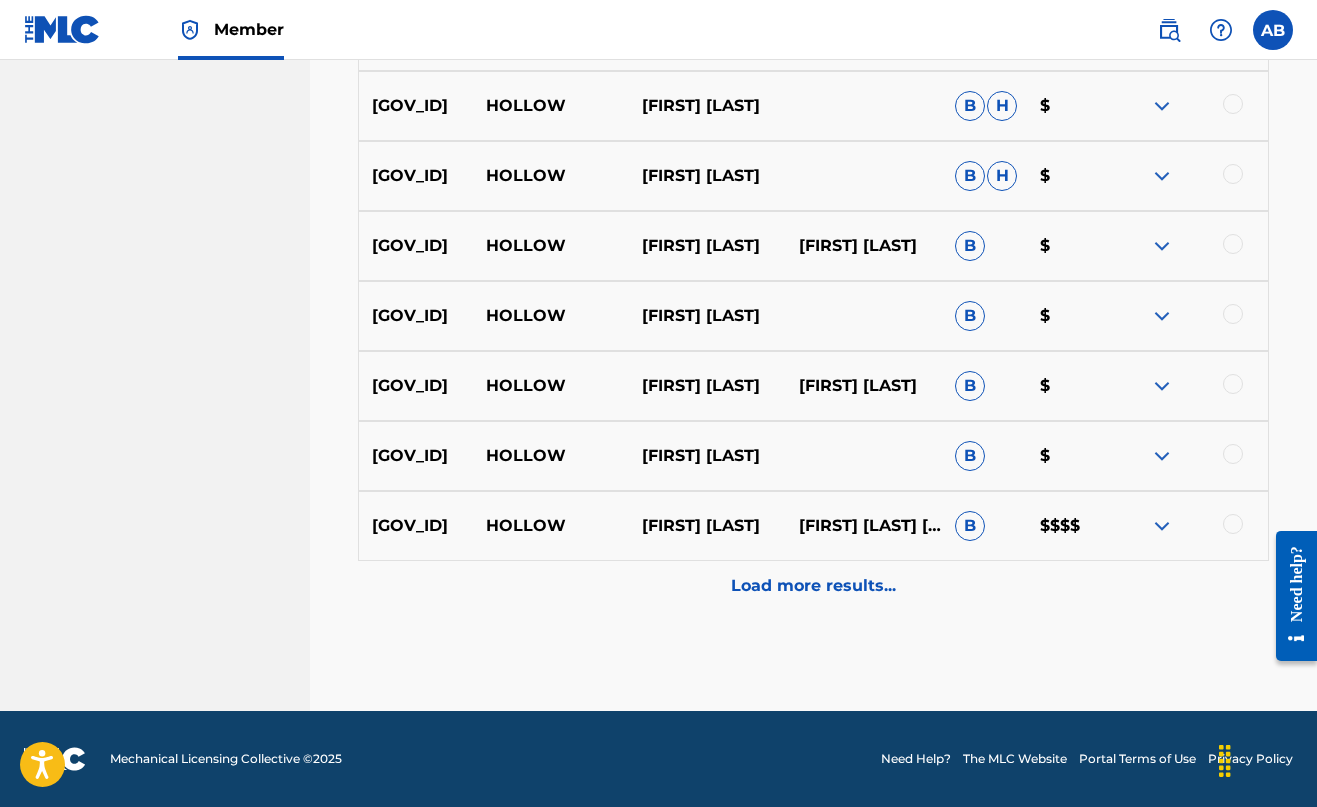 click on "Load more results..." at bounding box center (813, 586) 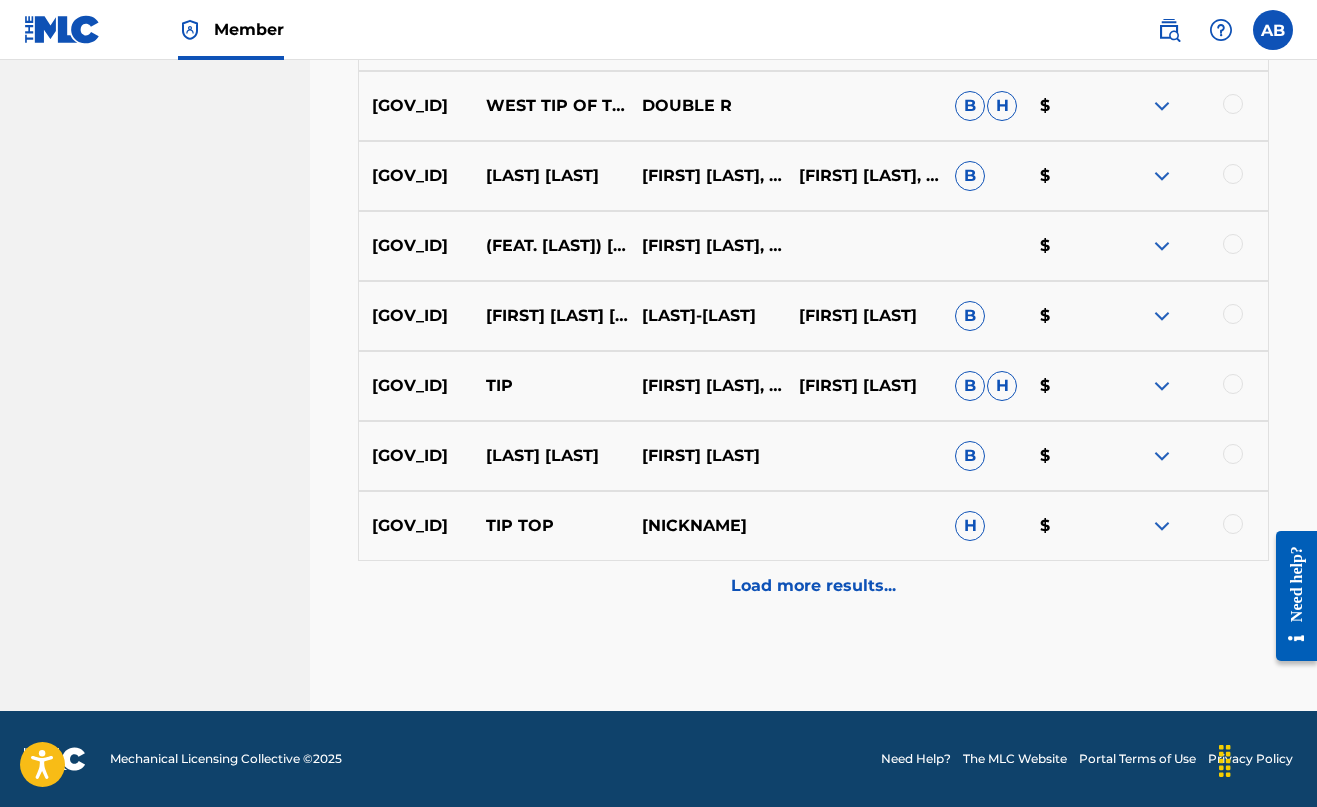 scroll, scrollTop: 8069, scrollLeft: 0, axis: vertical 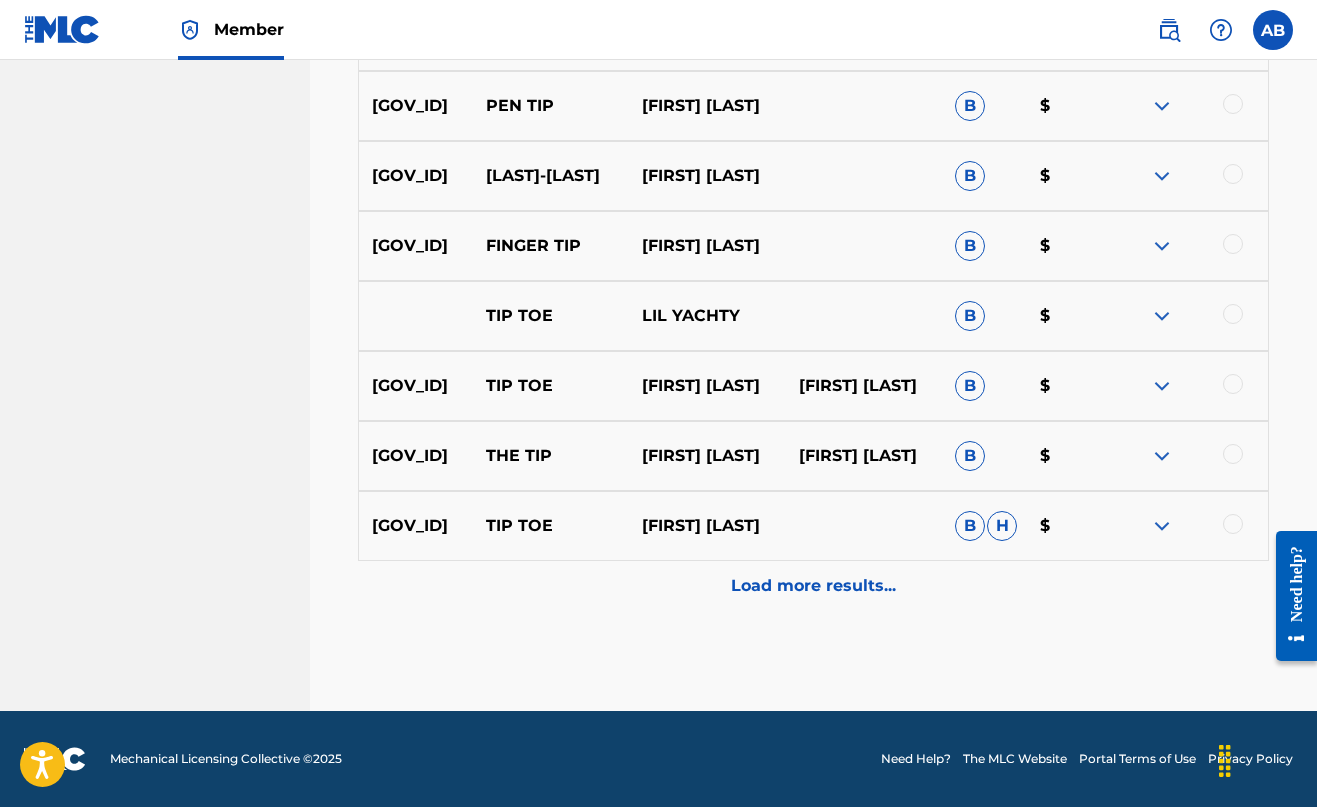 click on "Load more results..." at bounding box center (813, 586) 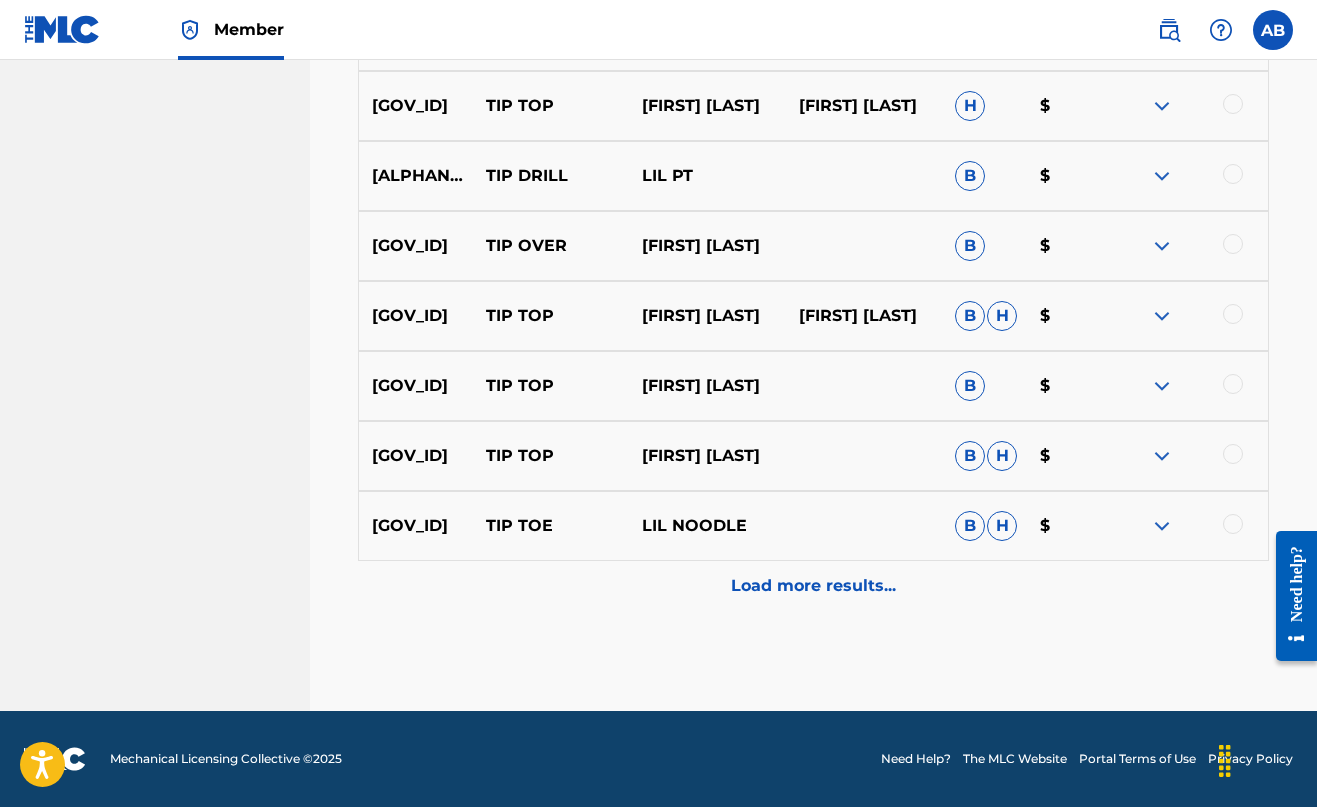 click on "Load more results..." at bounding box center (813, 586) 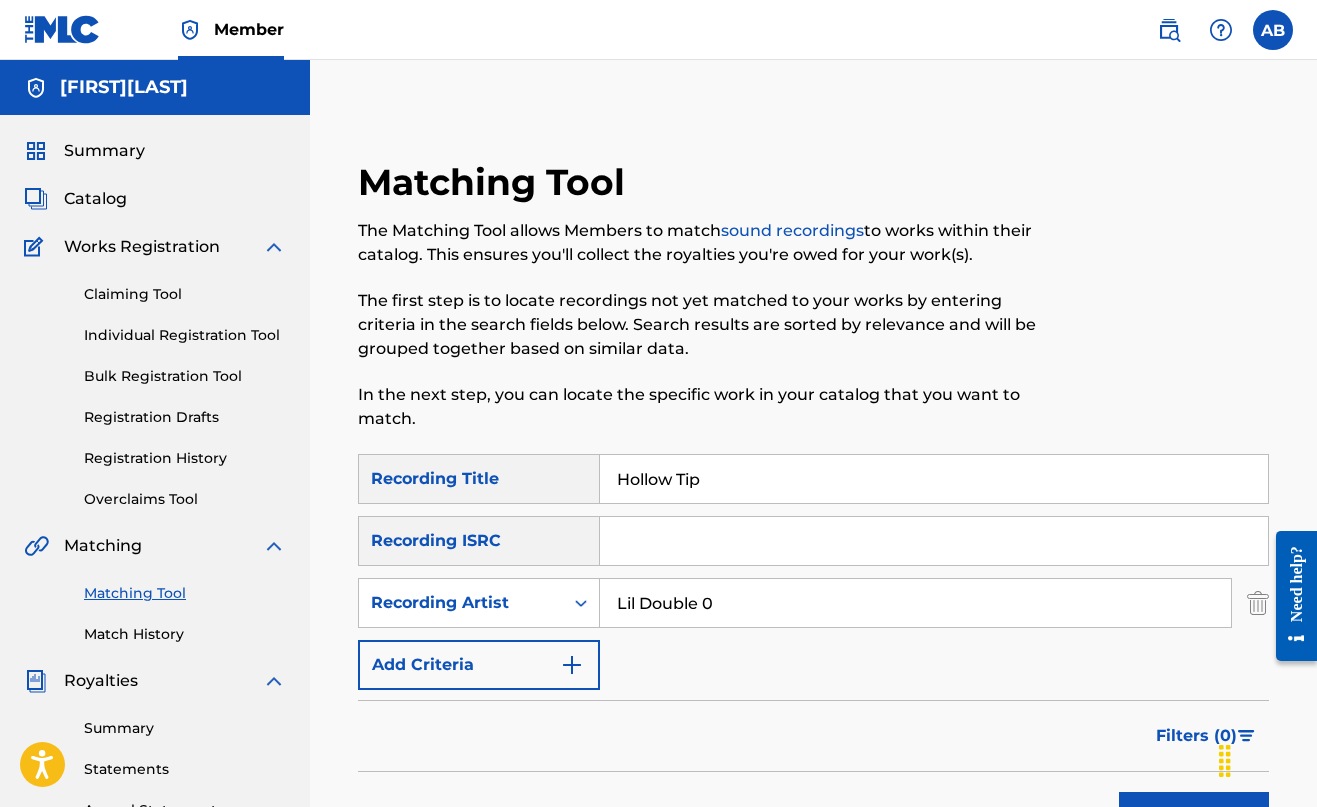 scroll, scrollTop: 0, scrollLeft: 0, axis: both 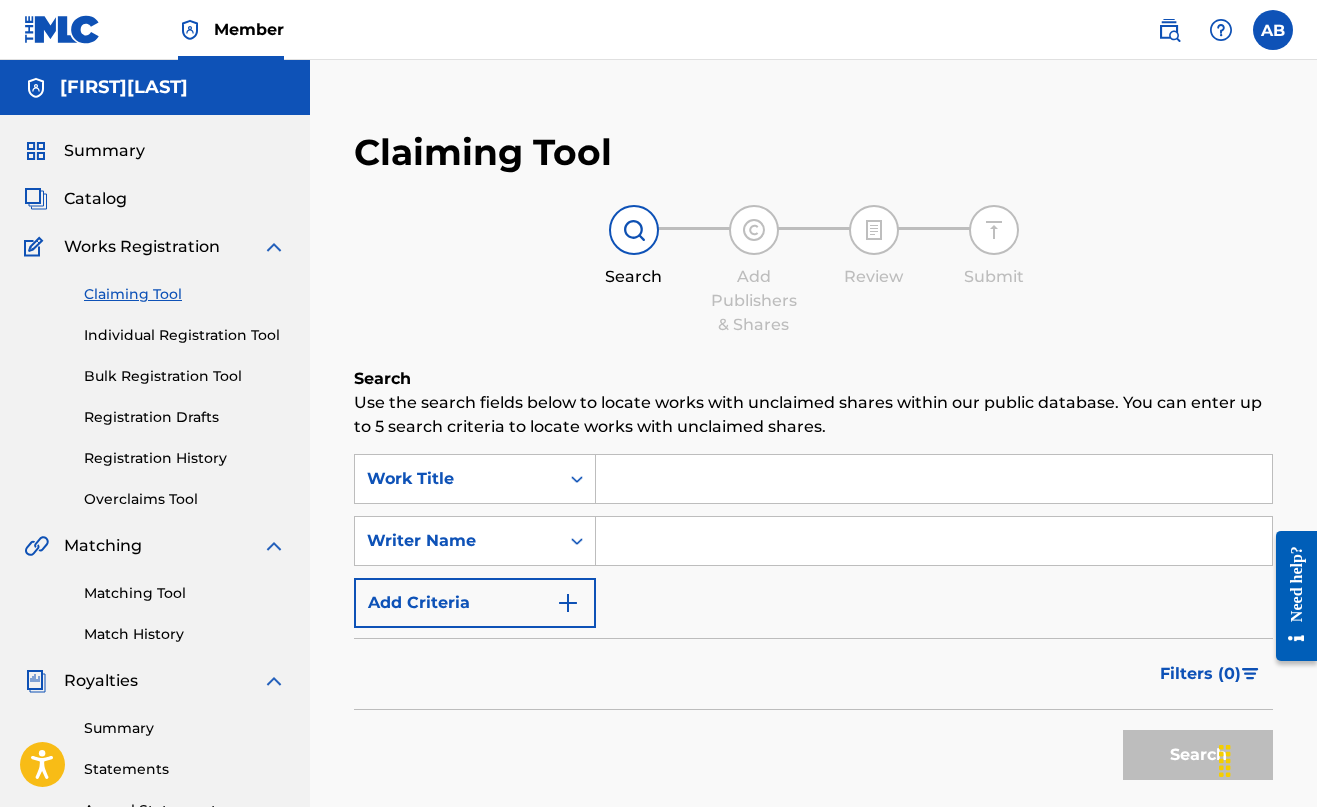 click at bounding box center (934, 479) 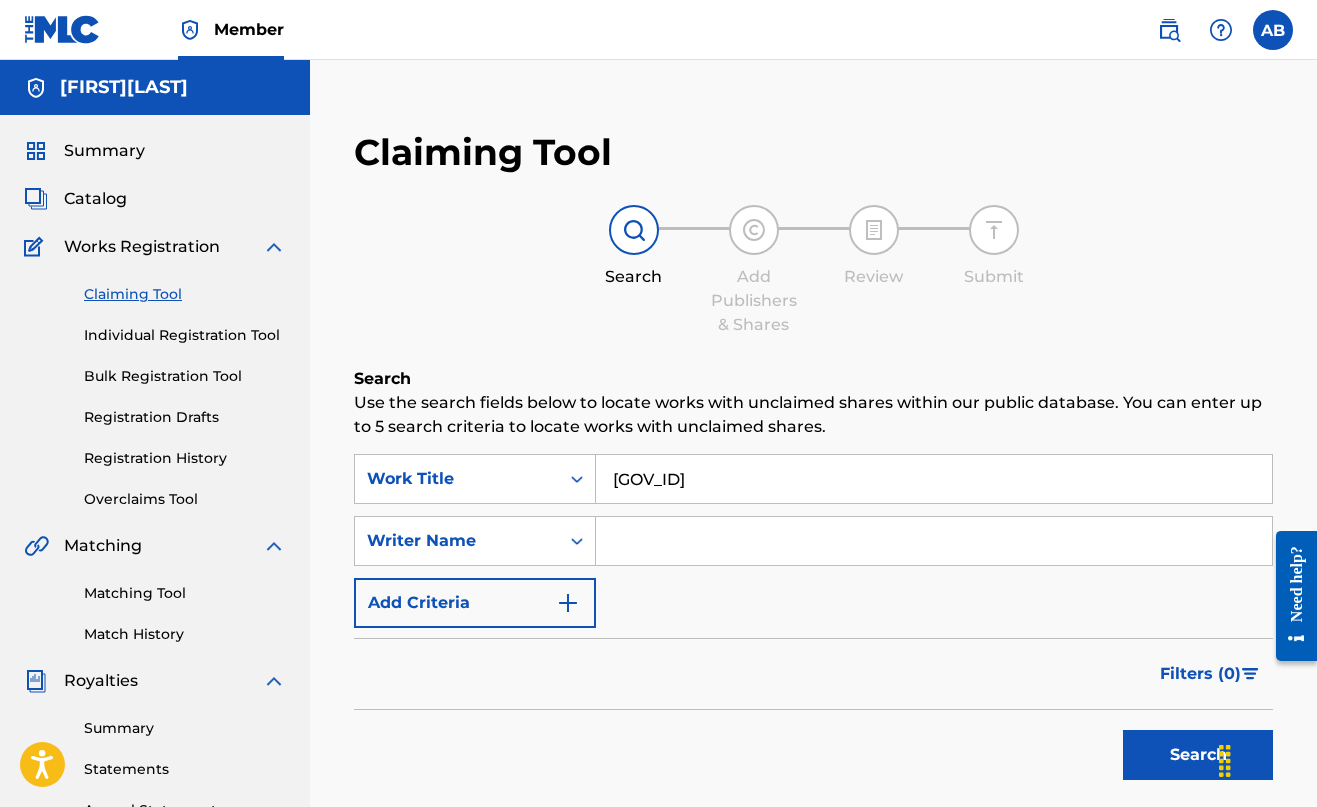type on "[GOV_ID]" 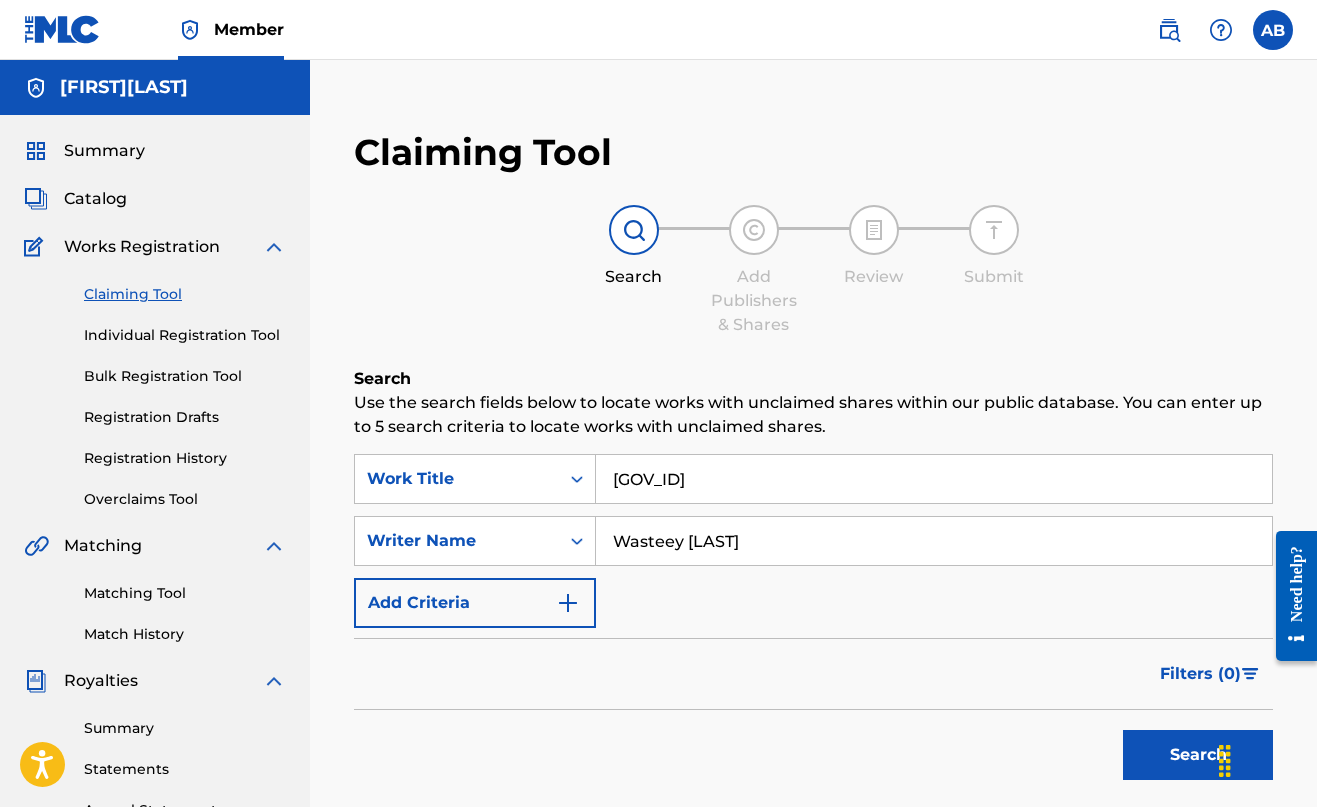 type on "Wasteey [LAST]" 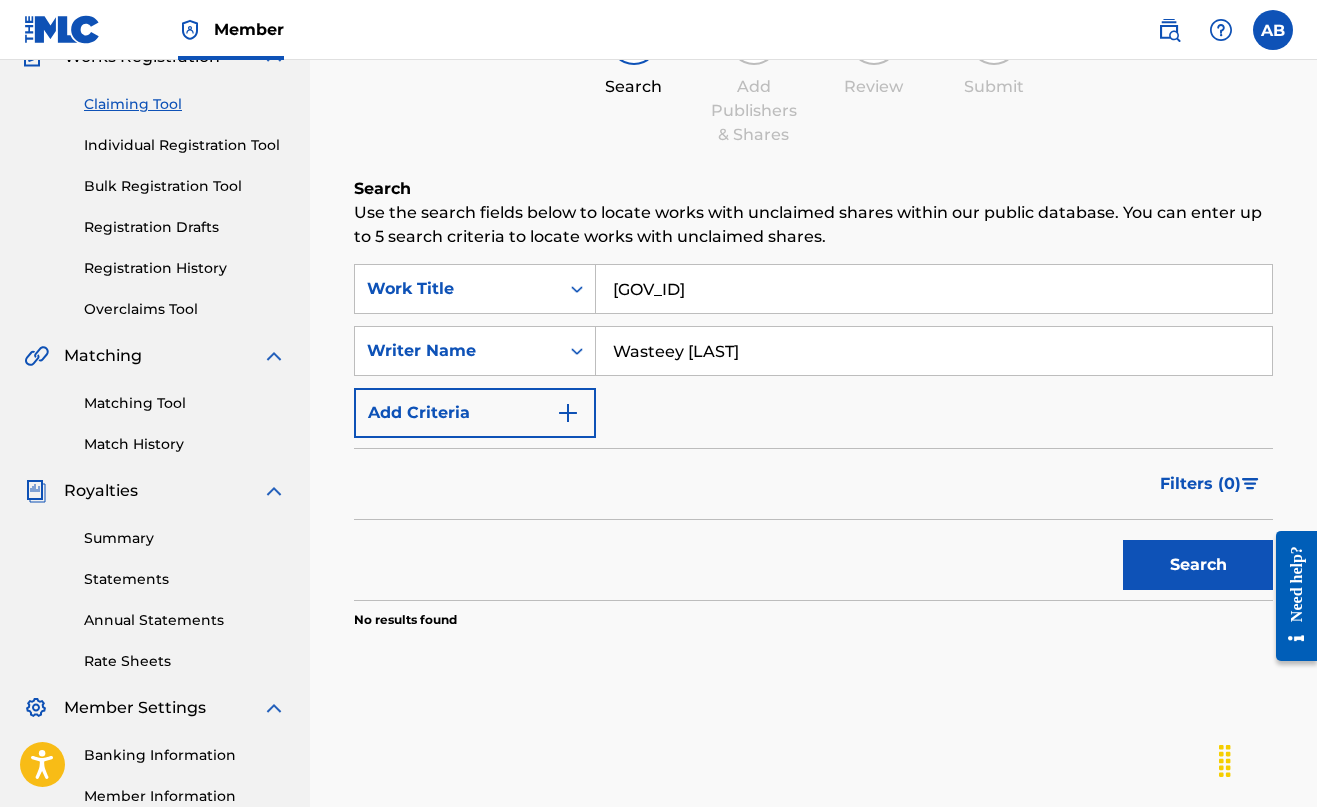scroll, scrollTop: 433, scrollLeft: 0, axis: vertical 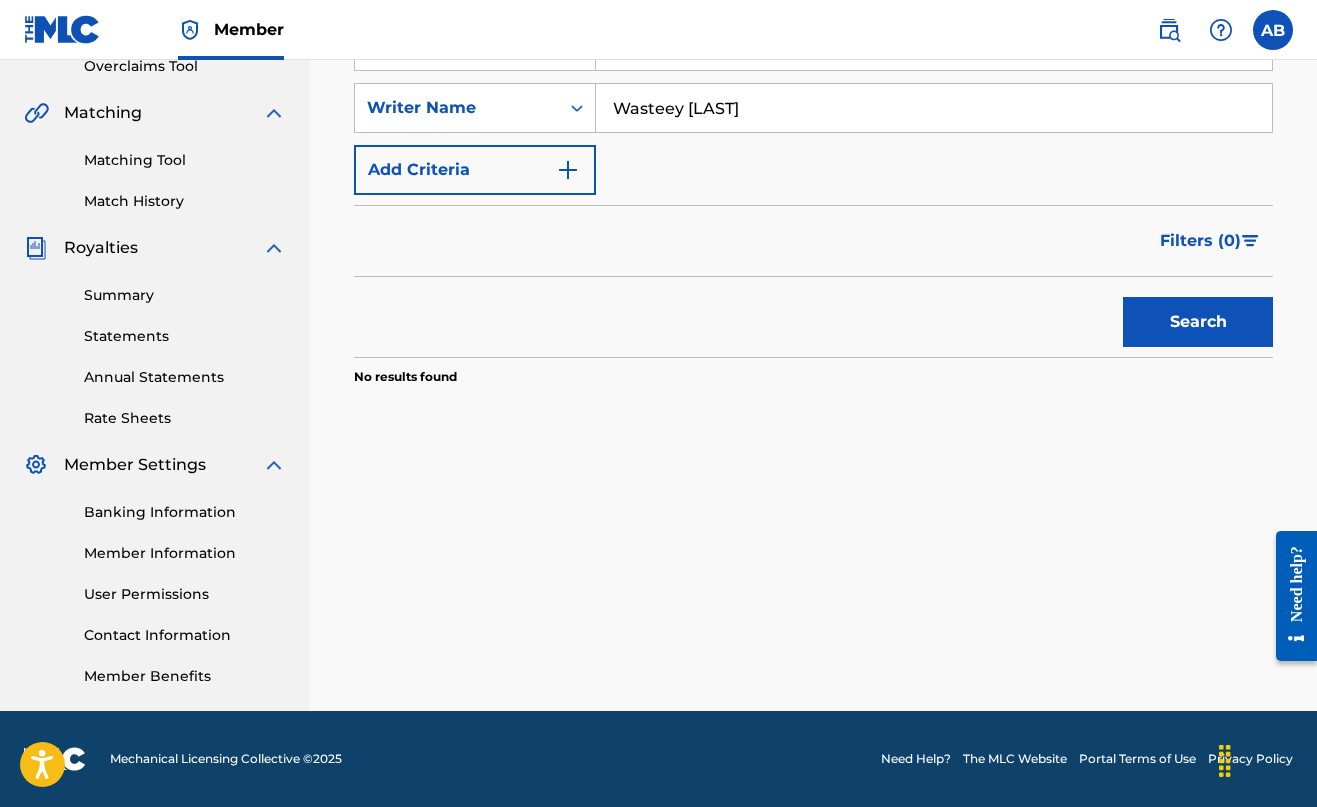 click on "Search" at bounding box center [1198, 322] 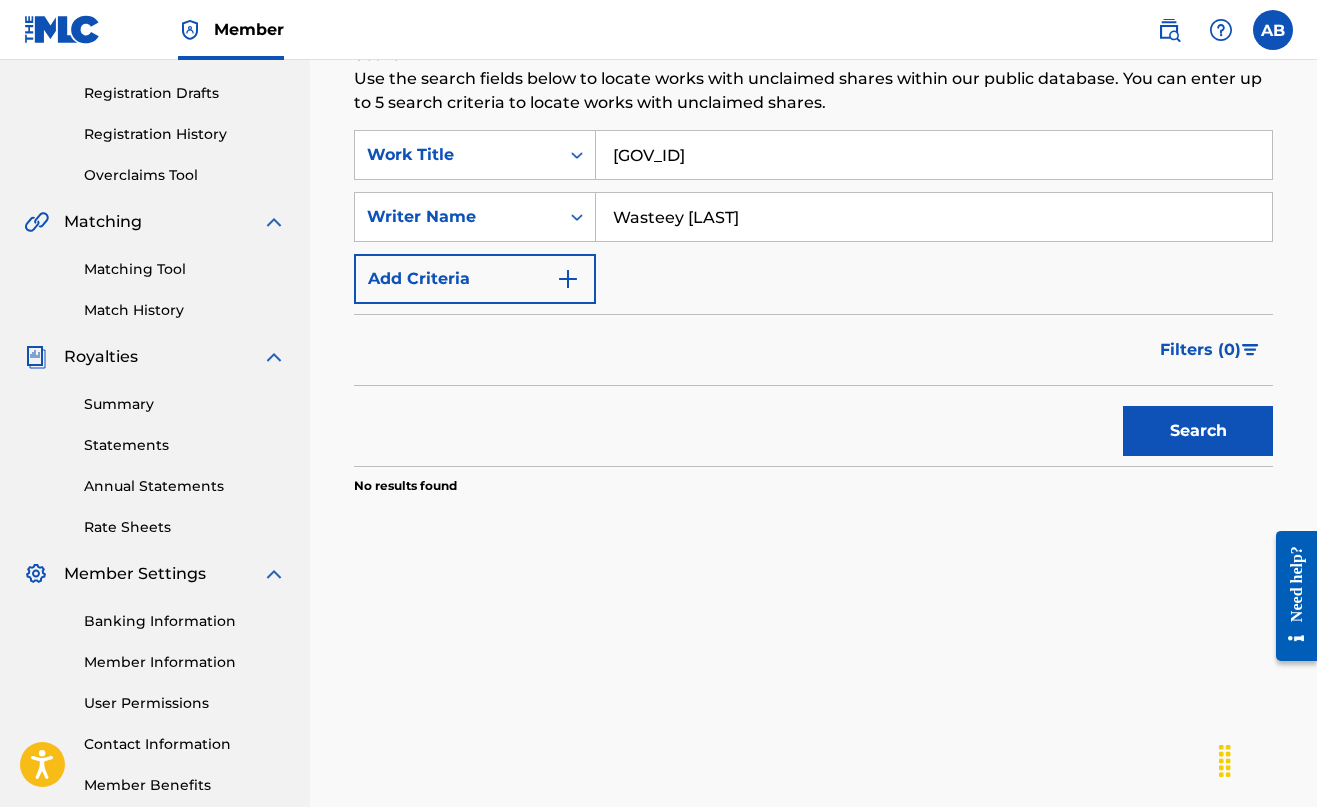 scroll, scrollTop: 306, scrollLeft: 0, axis: vertical 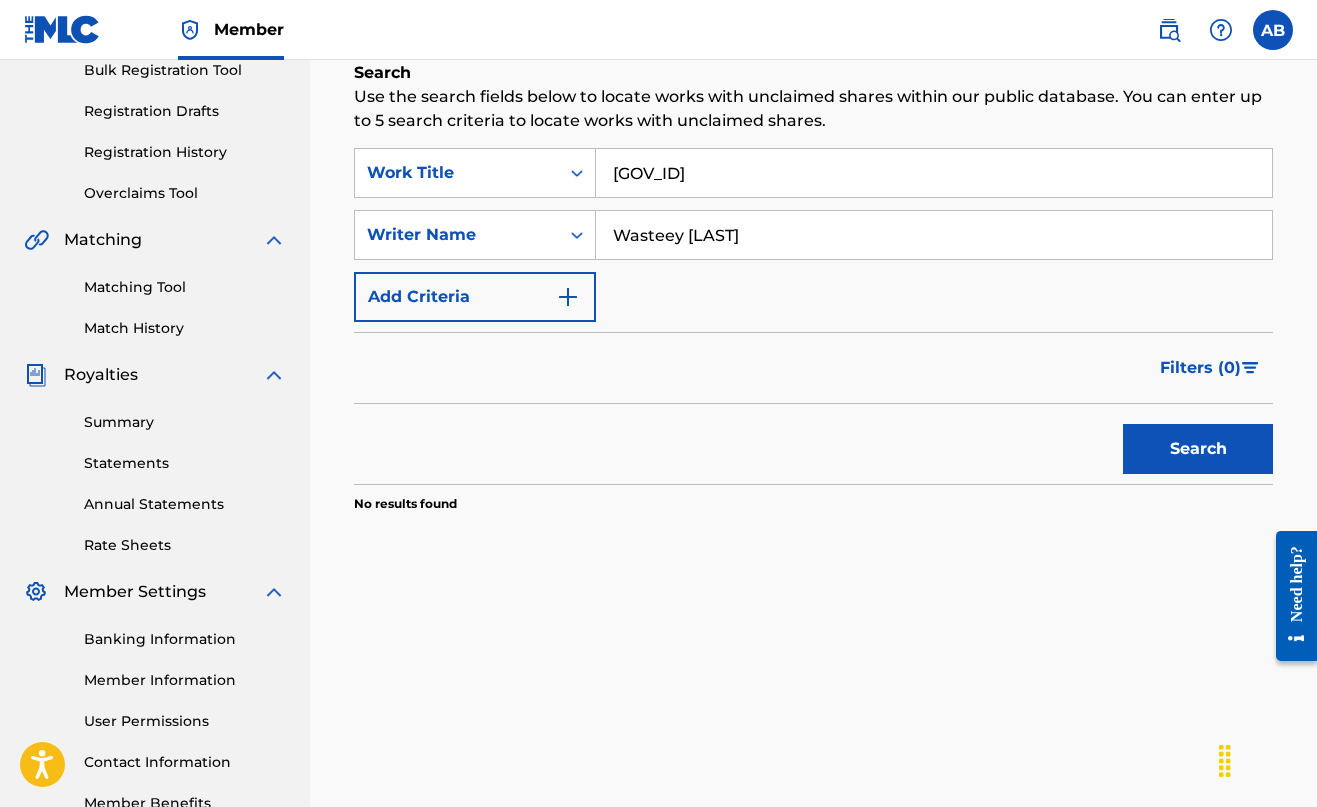 click on "[GOV_ID]" at bounding box center (934, 173) 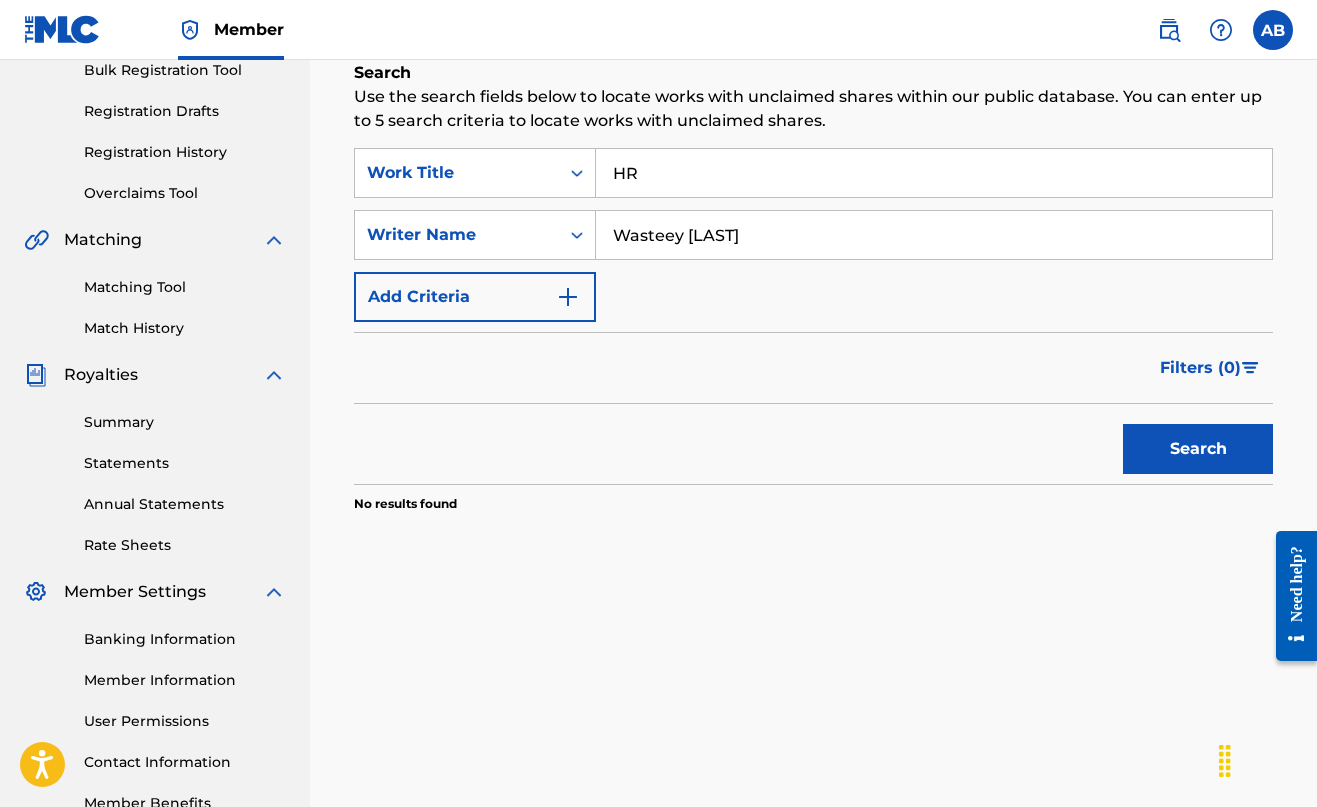 type on "H" 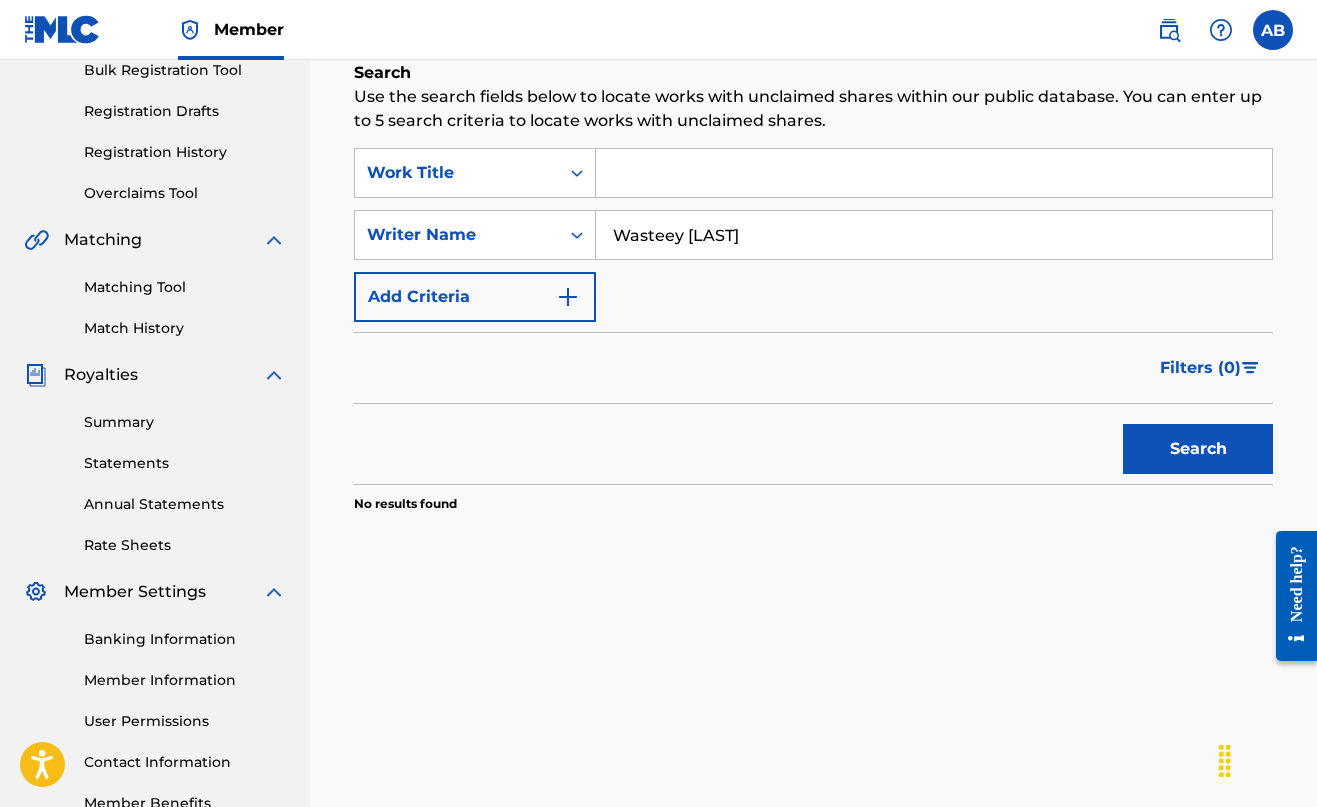 type 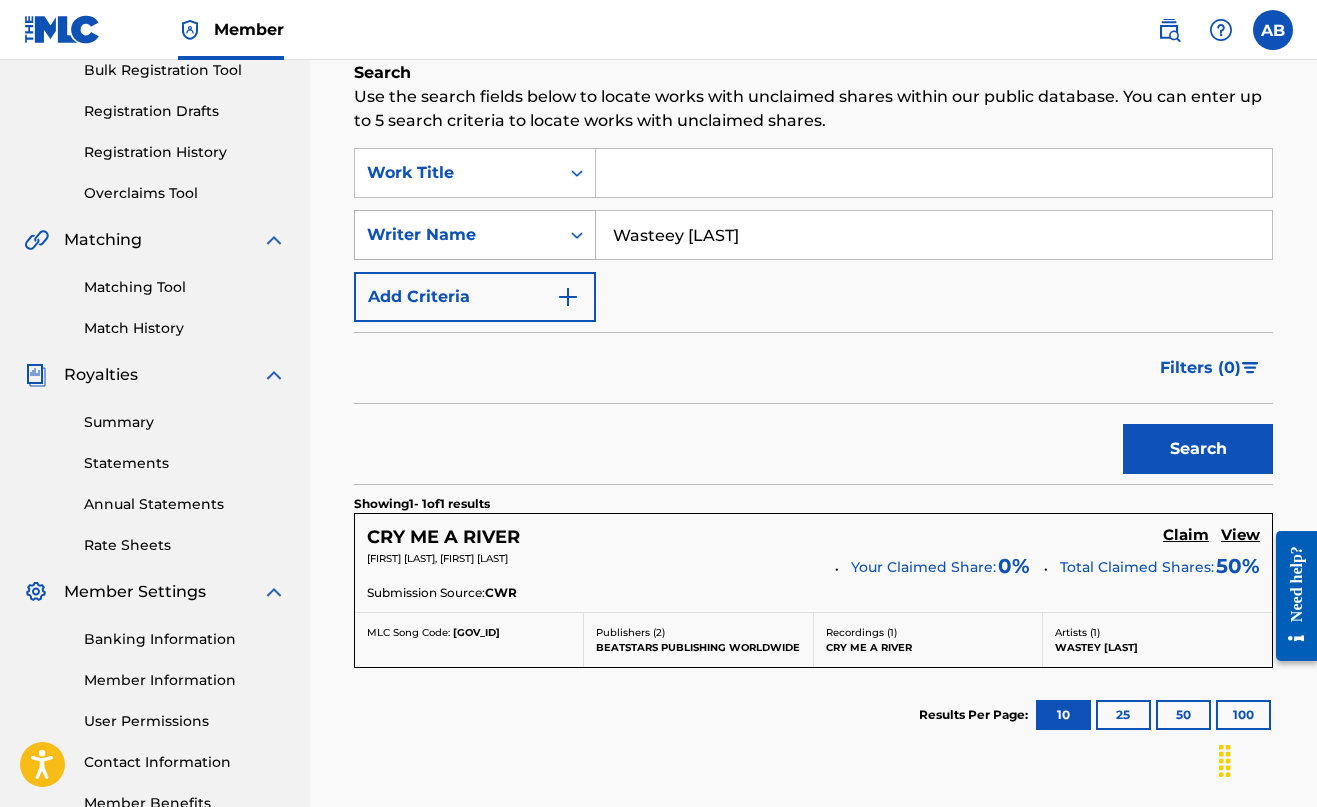 click at bounding box center (577, 235) 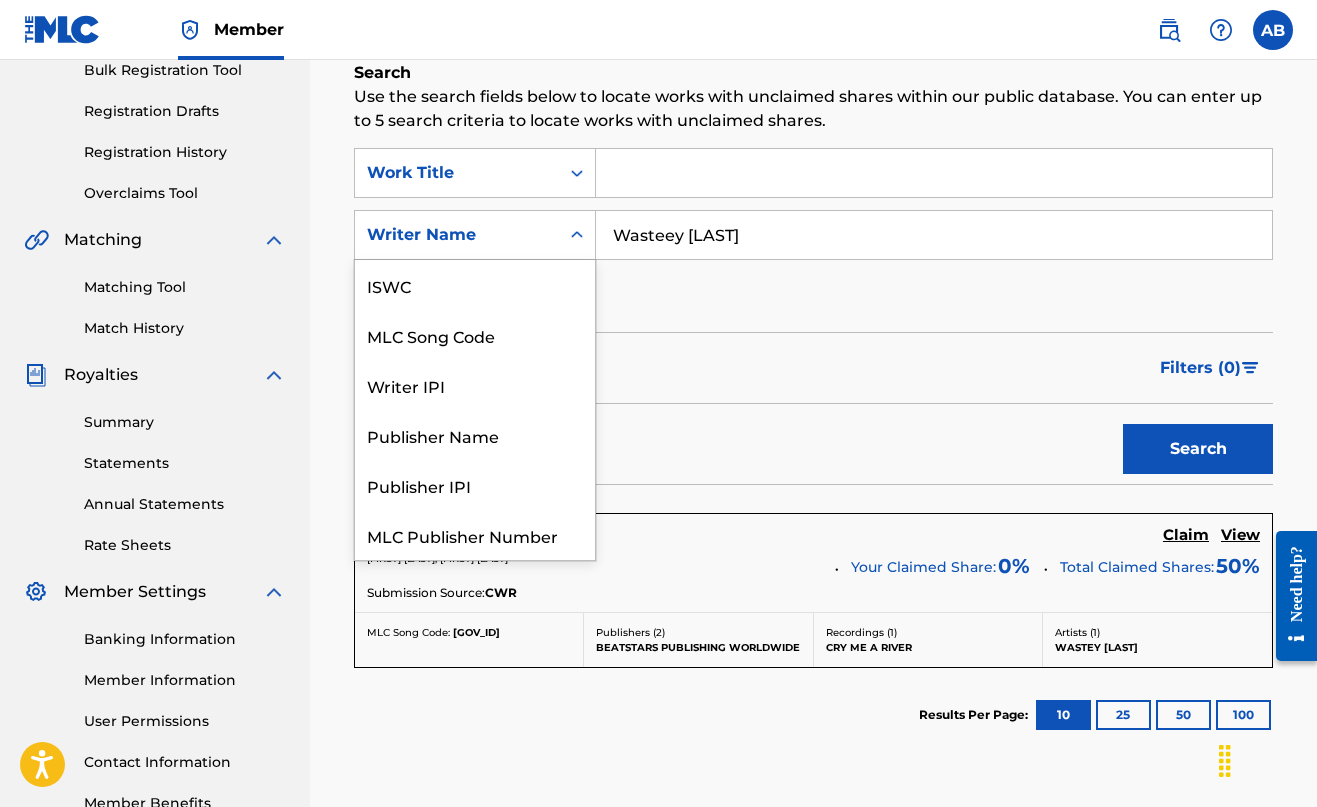 scroll, scrollTop: 50, scrollLeft: 0, axis: vertical 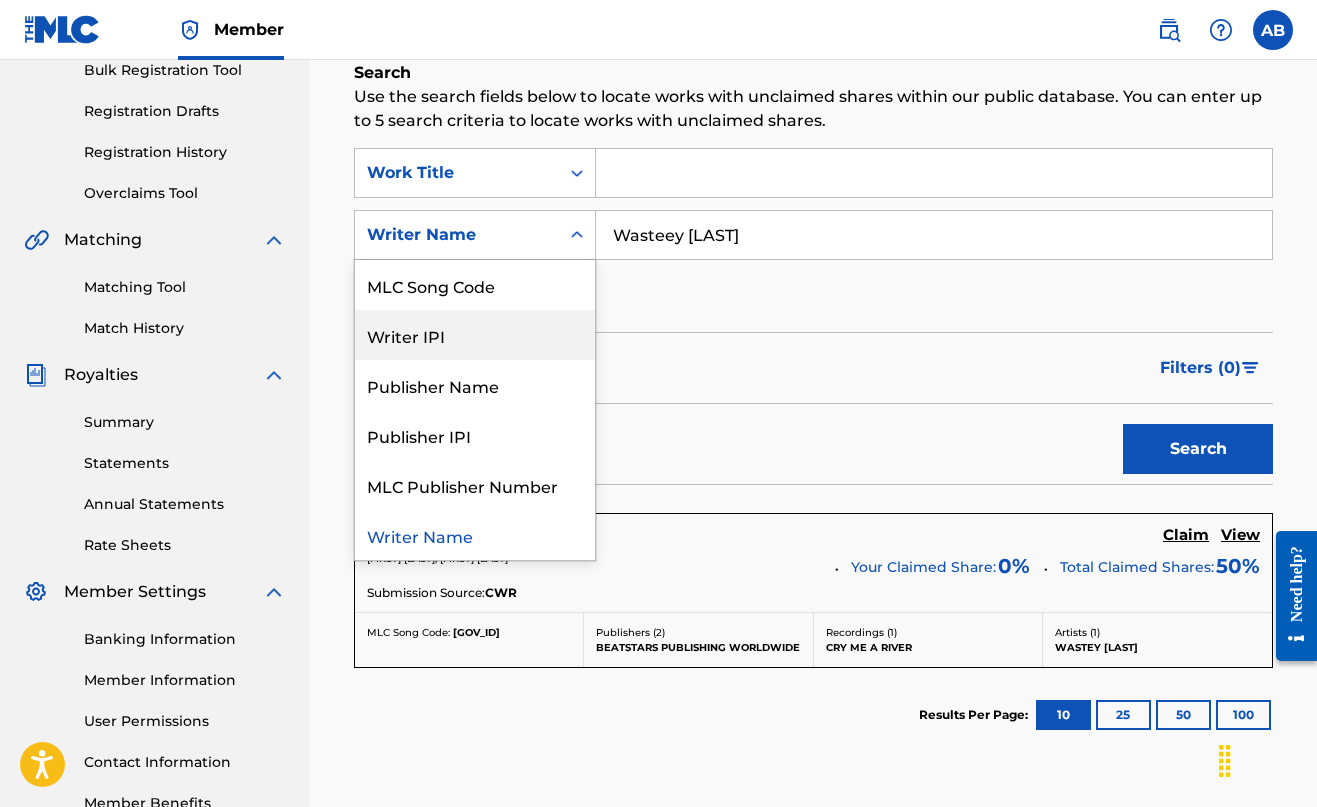 click on "Writer IPI" at bounding box center [475, 335] 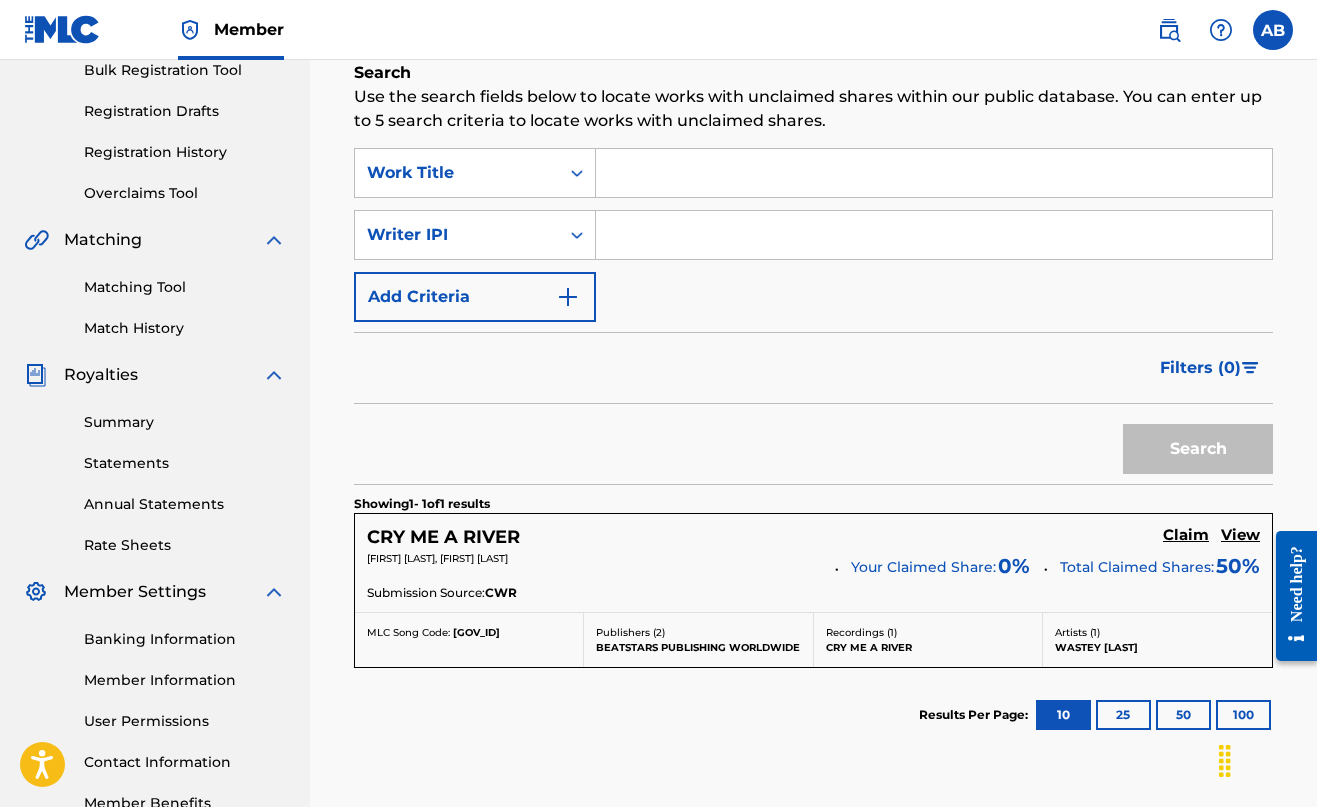click at bounding box center [934, 235] 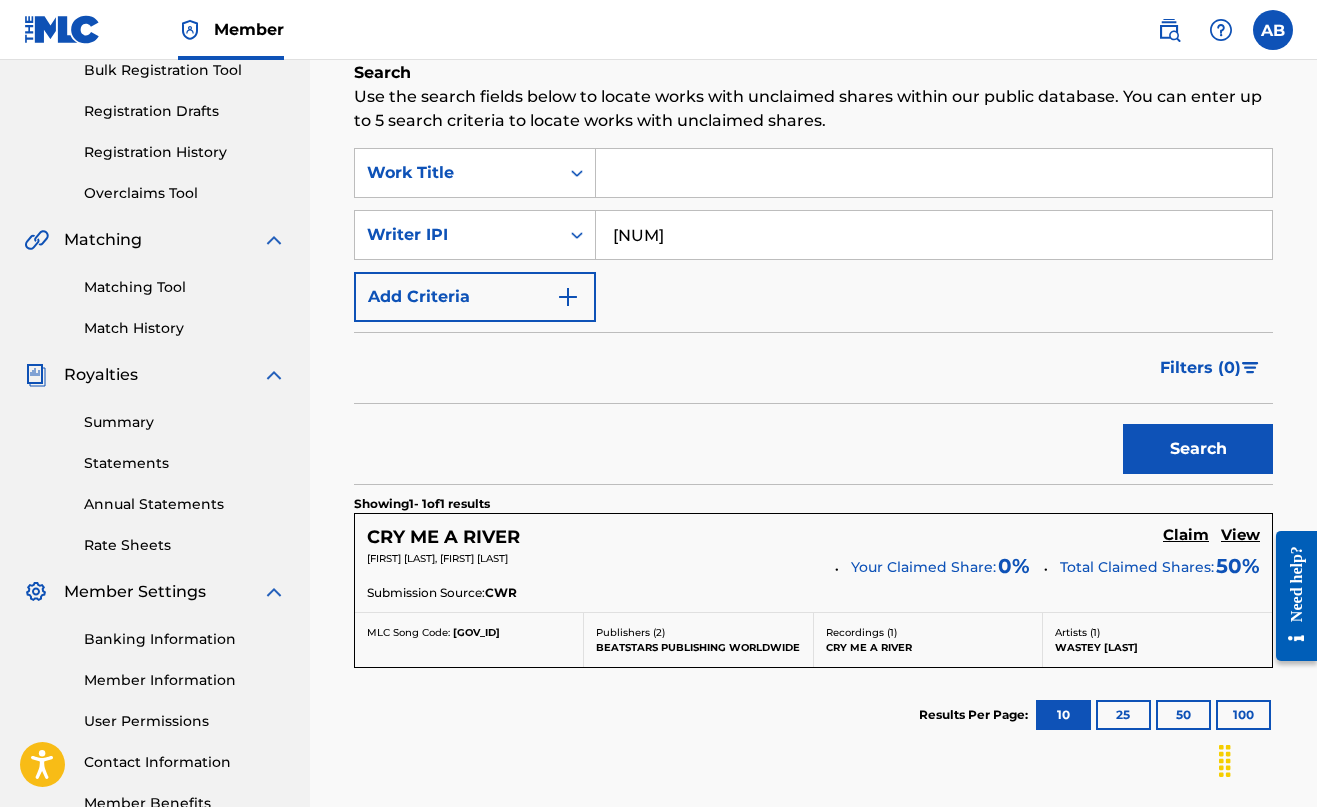 click on "Search" at bounding box center [1198, 449] 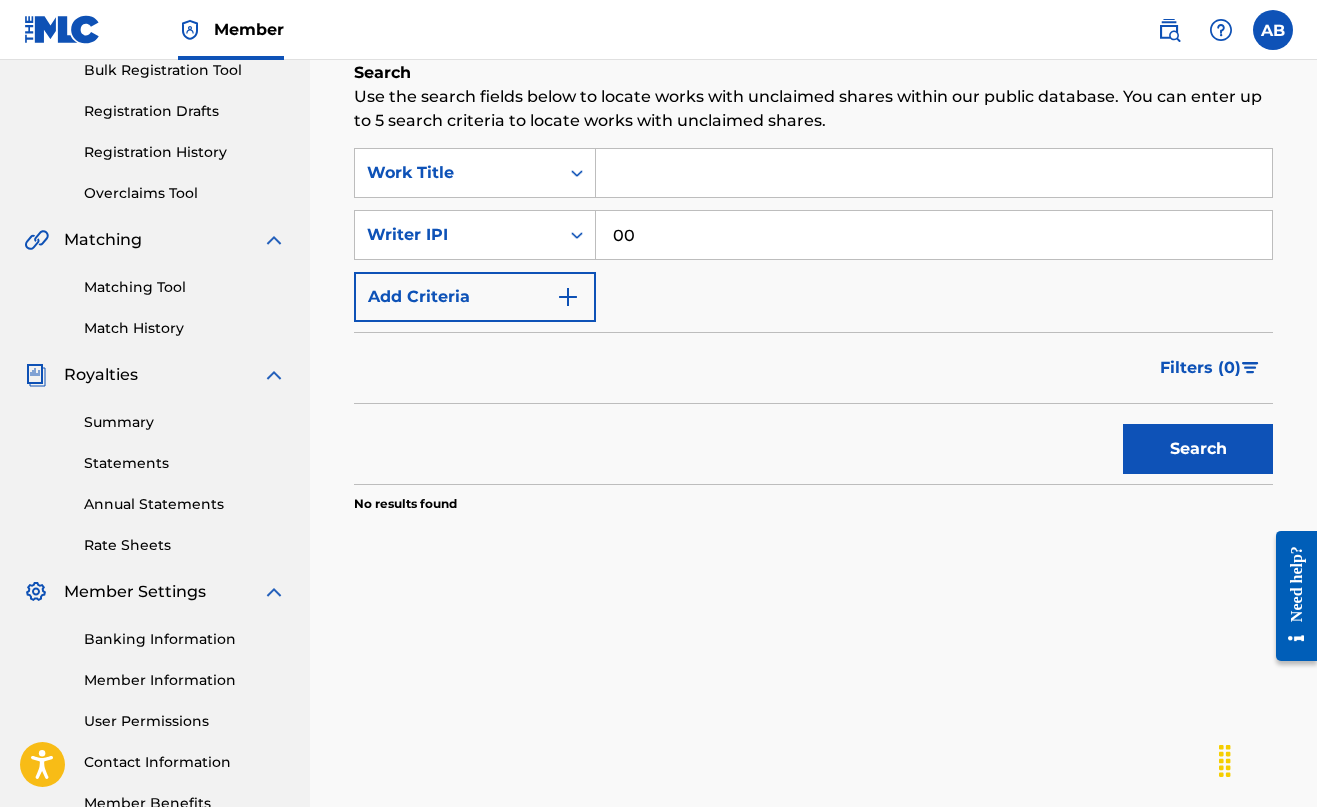 type on "0" 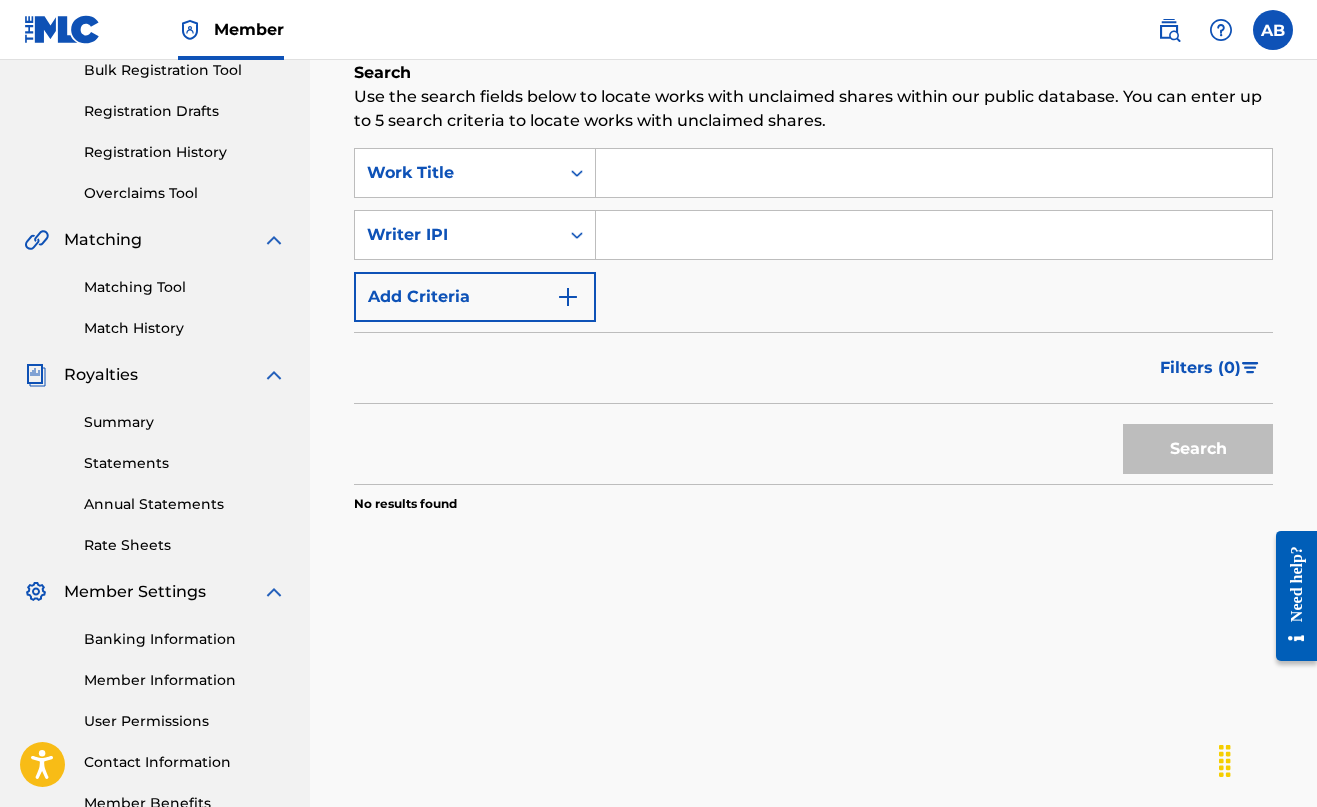 type 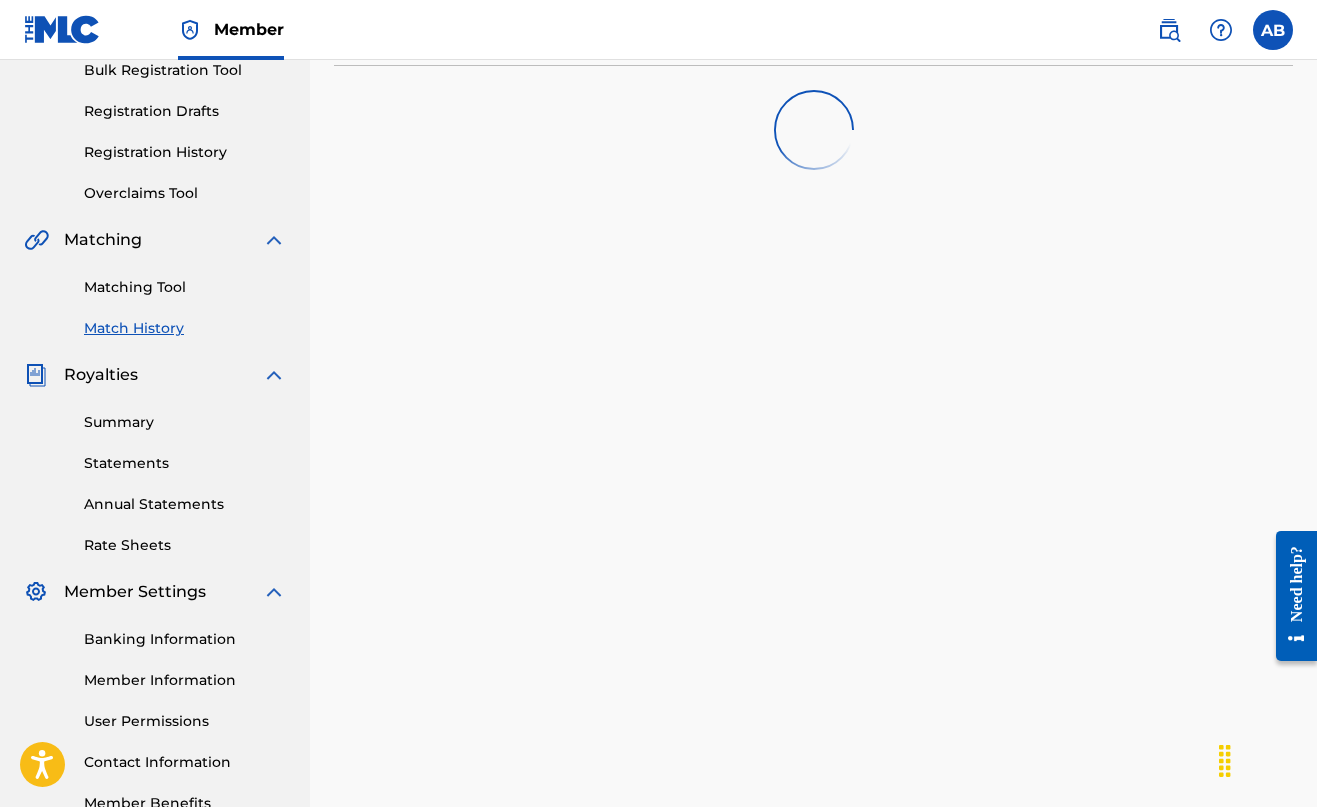 scroll, scrollTop: 0, scrollLeft: 0, axis: both 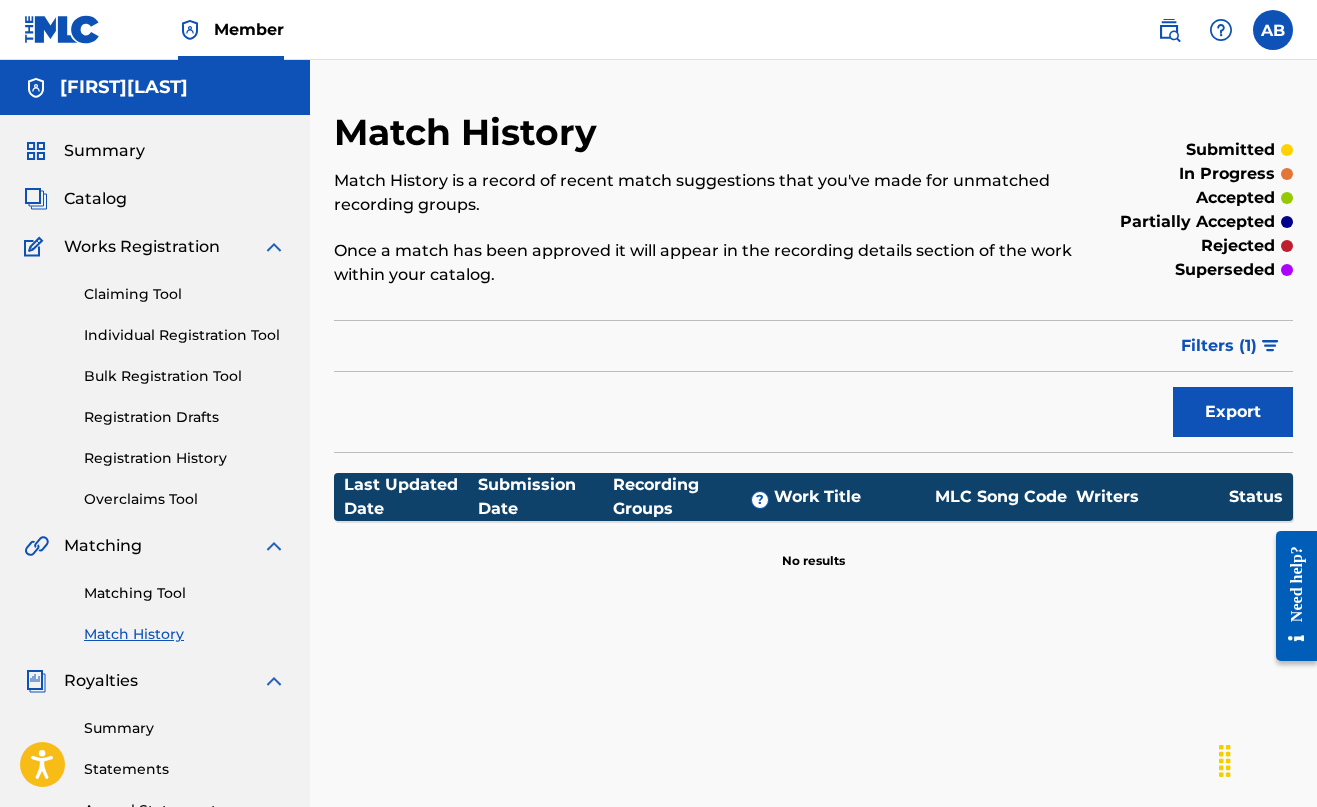 click on "Matching Tool" at bounding box center [185, 593] 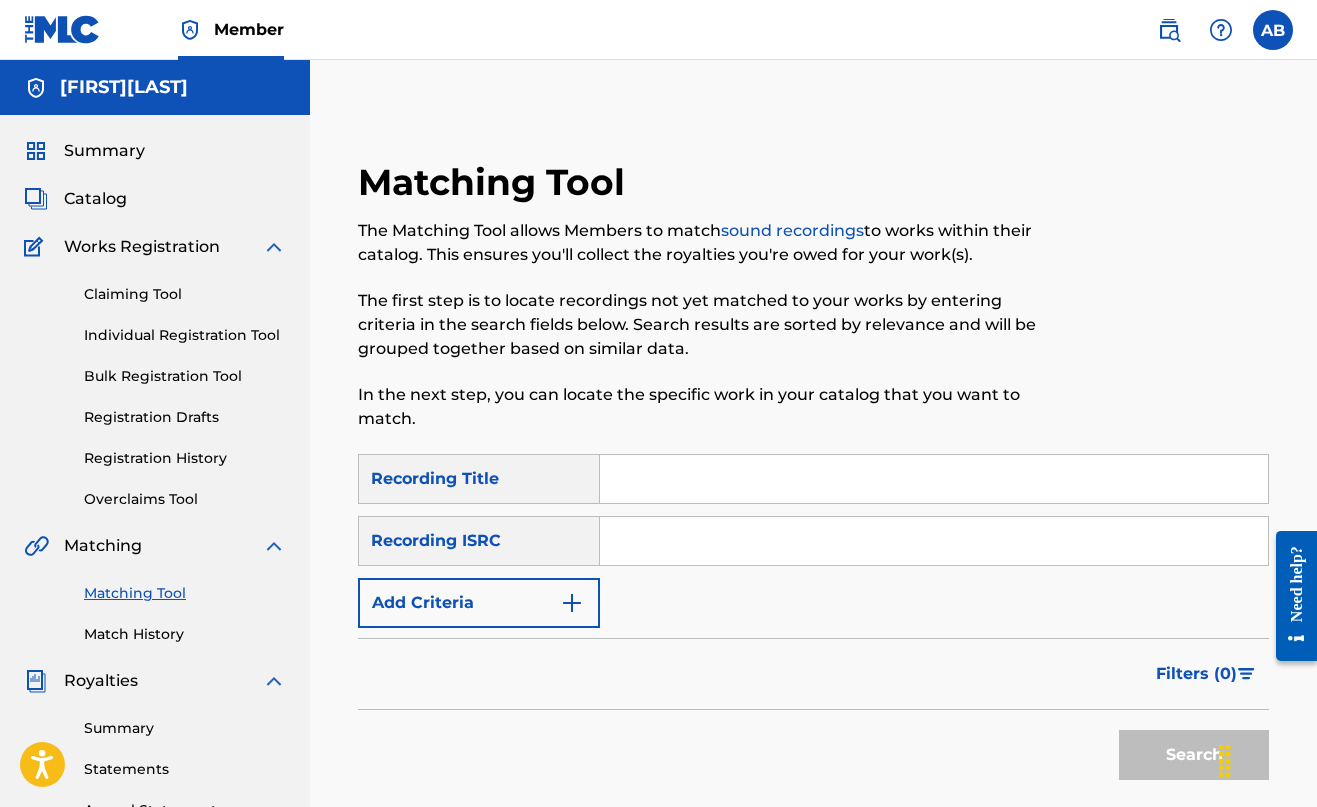 click on "Recording ISRC" at bounding box center [479, 541] 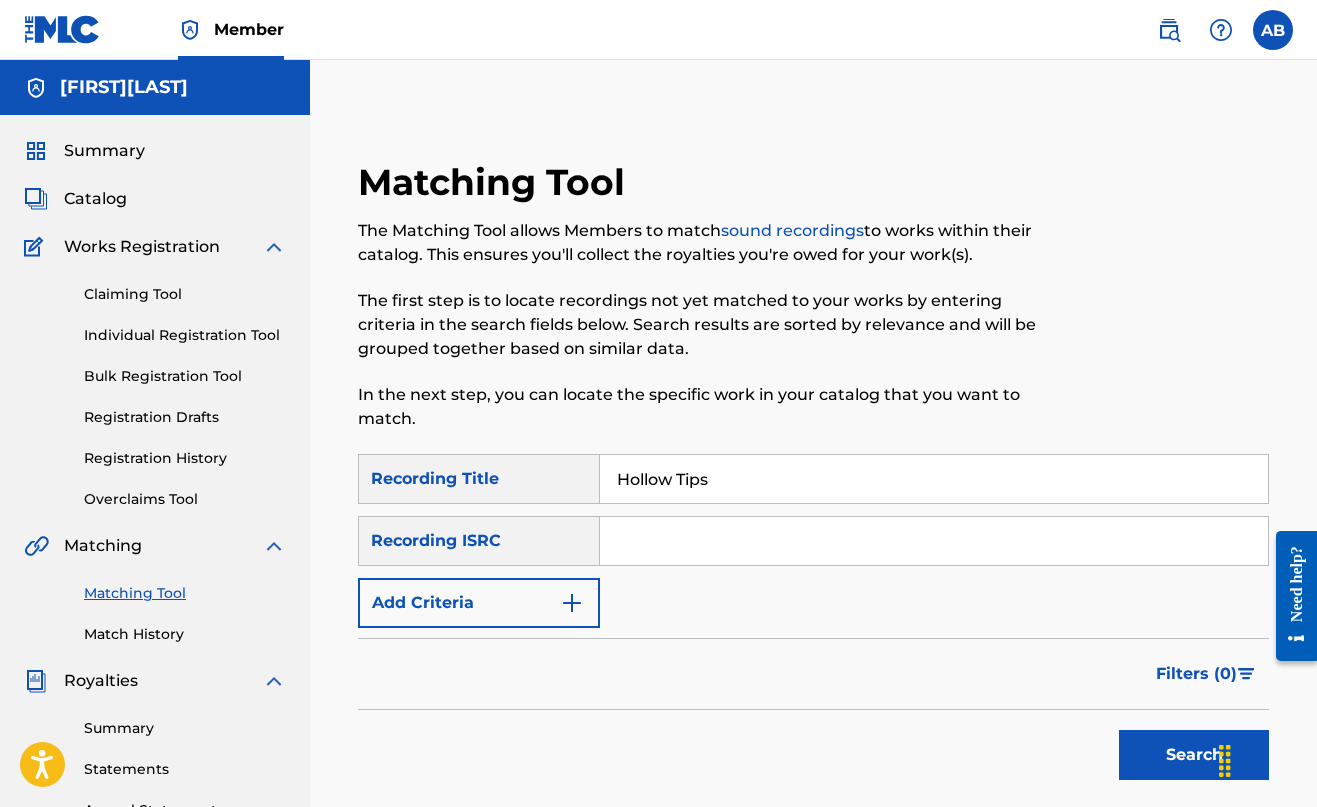 type on "Hollow Tips" 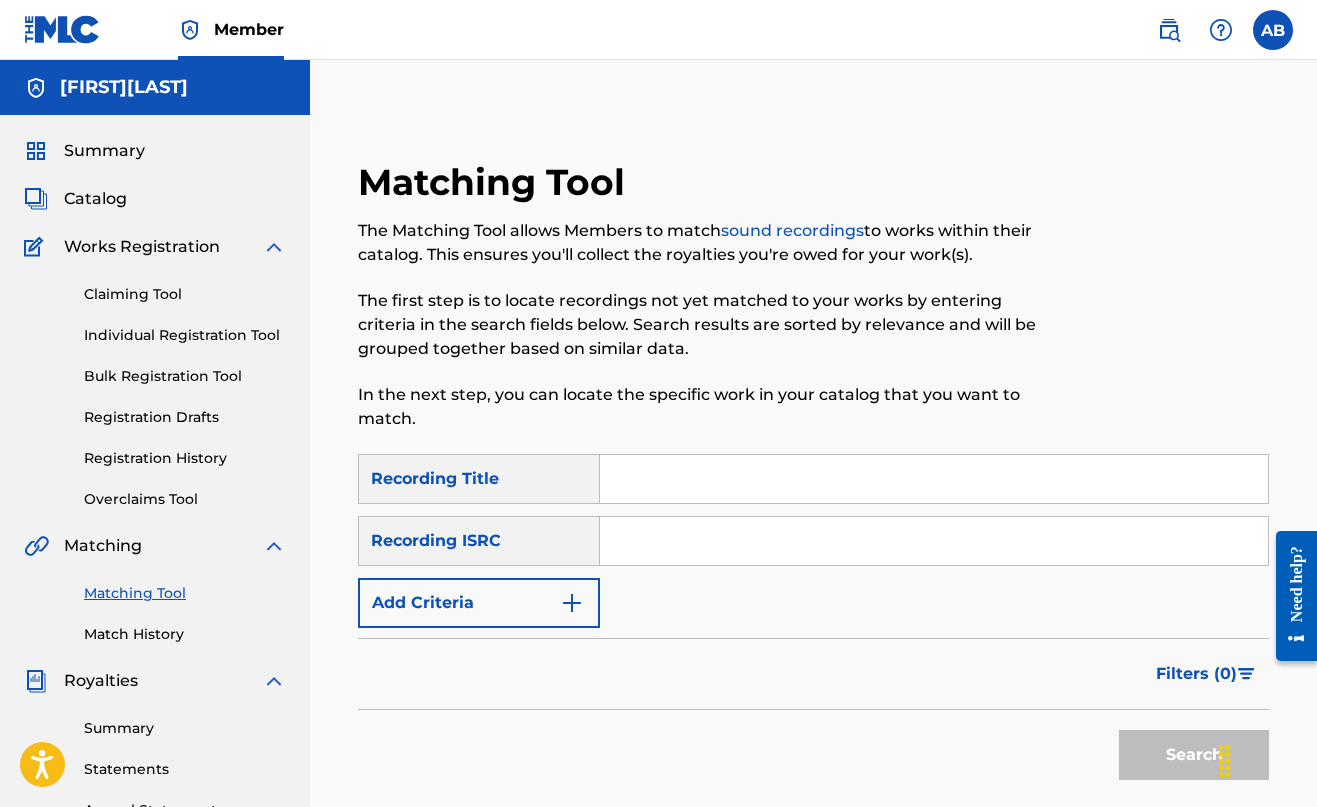 type 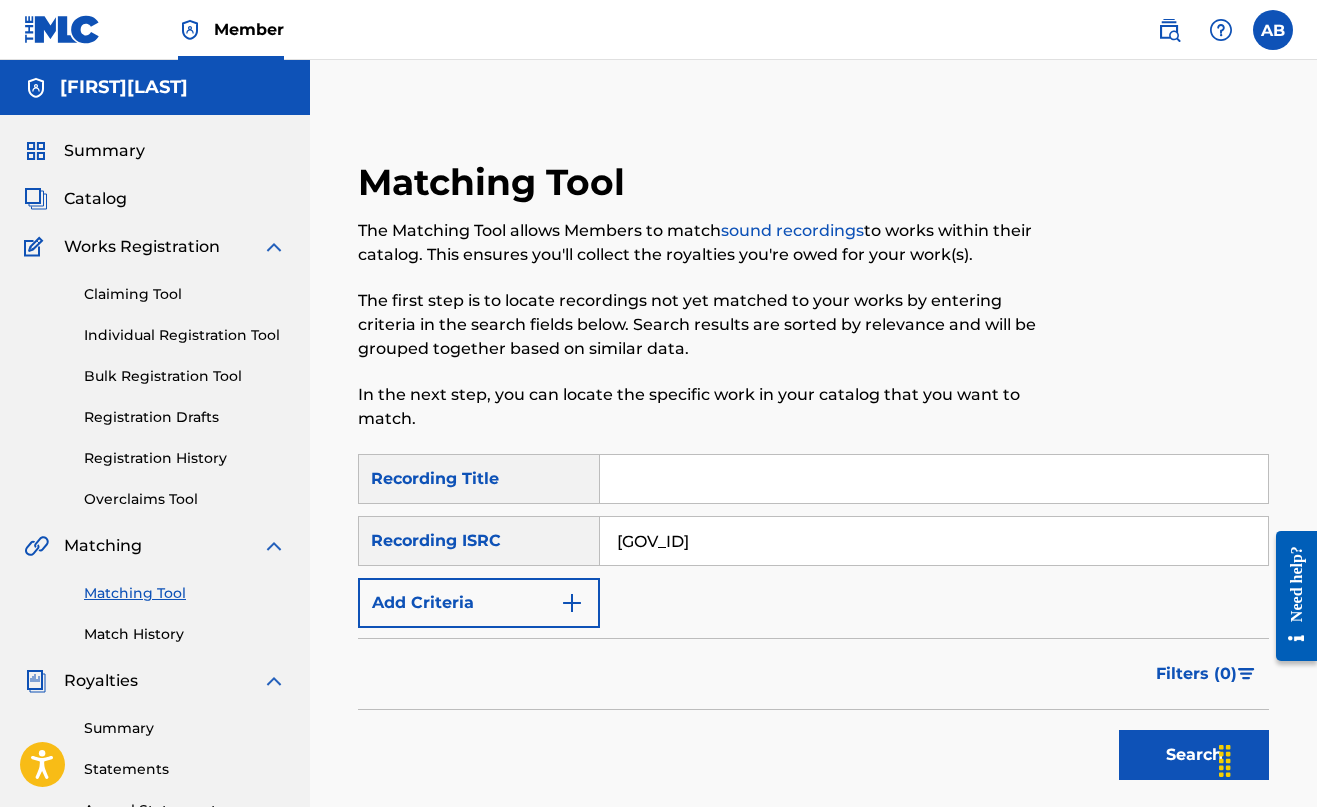type on "[GOV_ID]" 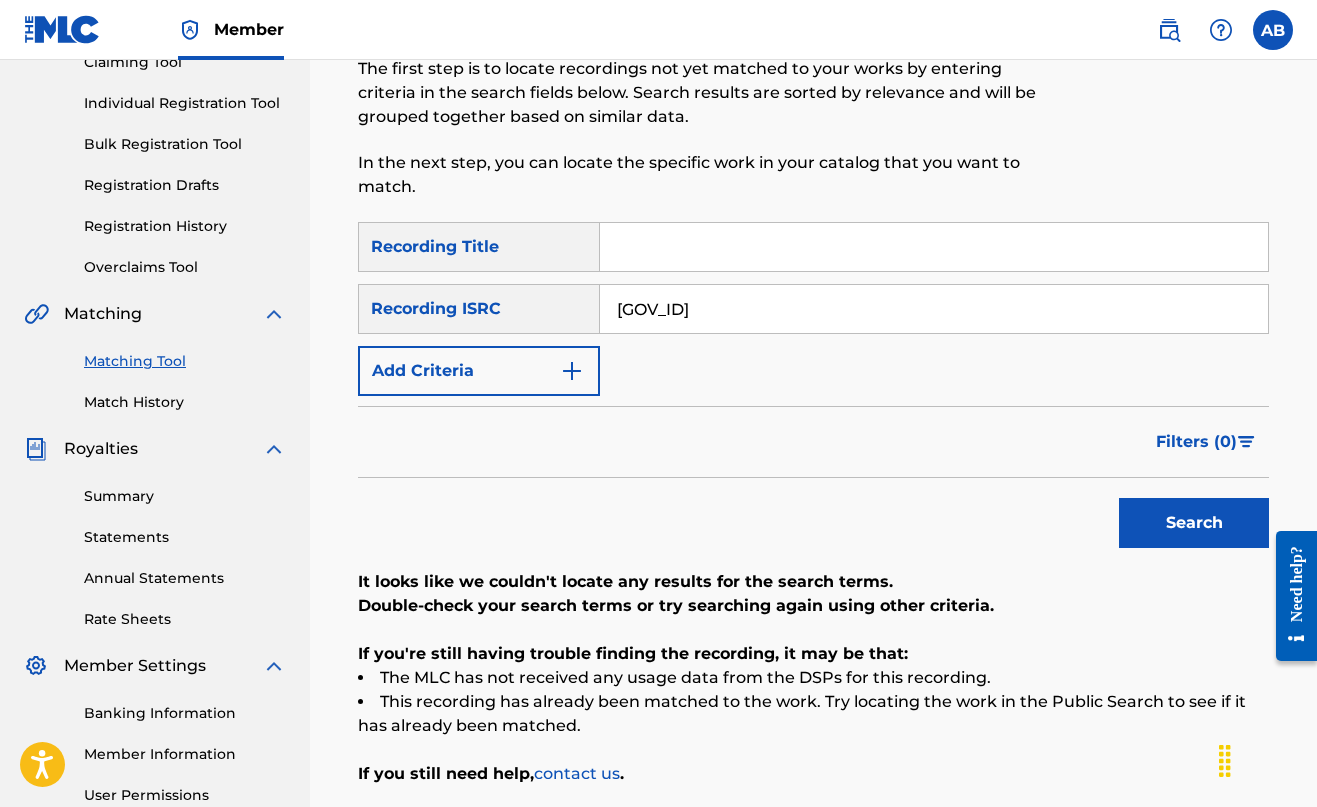scroll, scrollTop: 215, scrollLeft: 0, axis: vertical 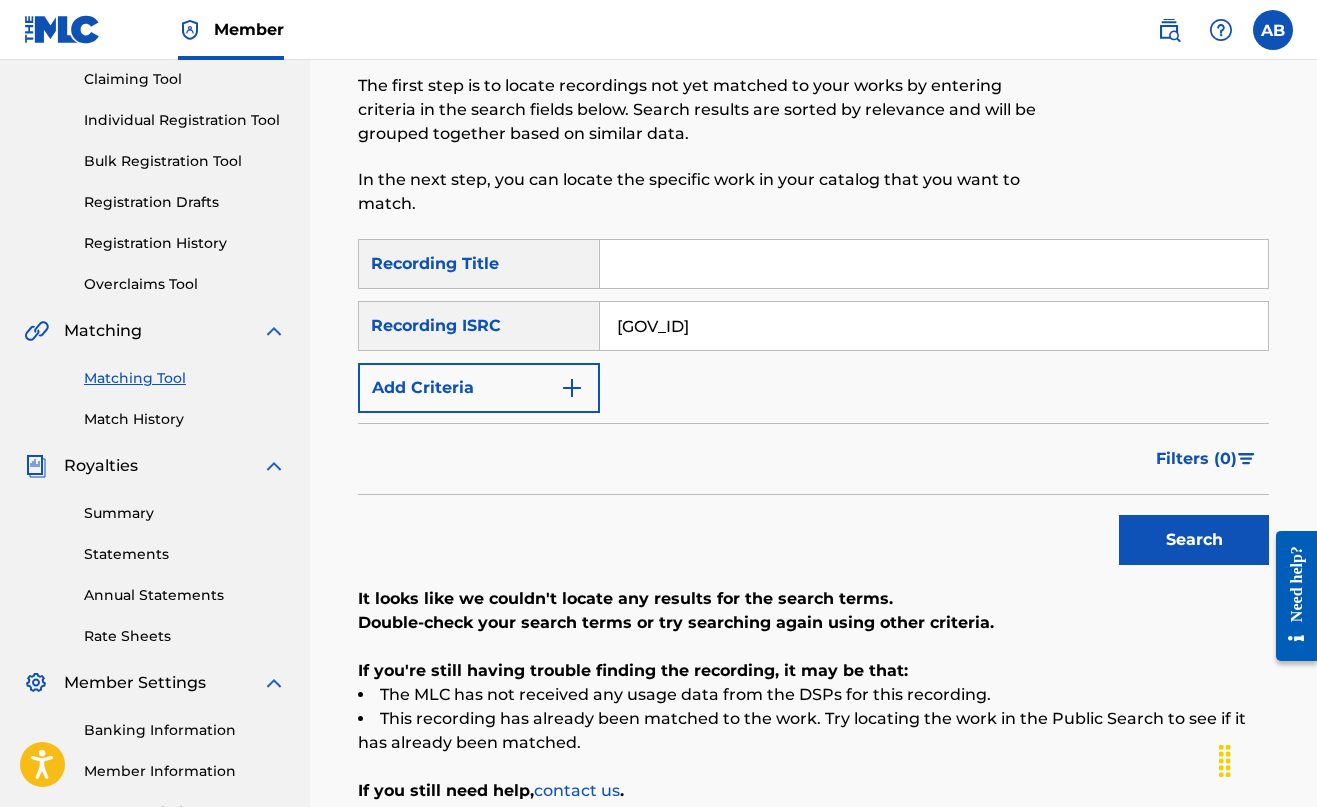 click on "Summary" at bounding box center [185, 513] 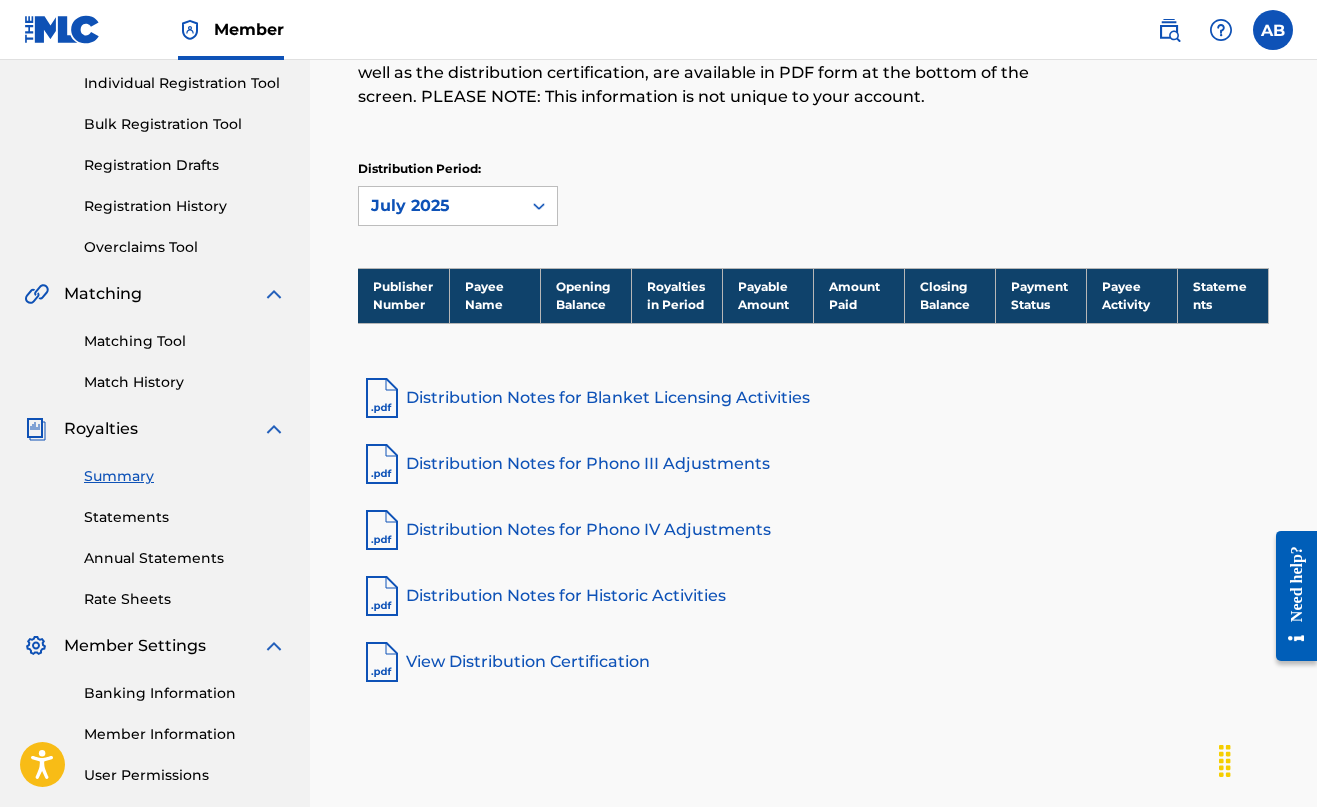 scroll, scrollTop: 249, scrollLeft: 0, axis: vertical 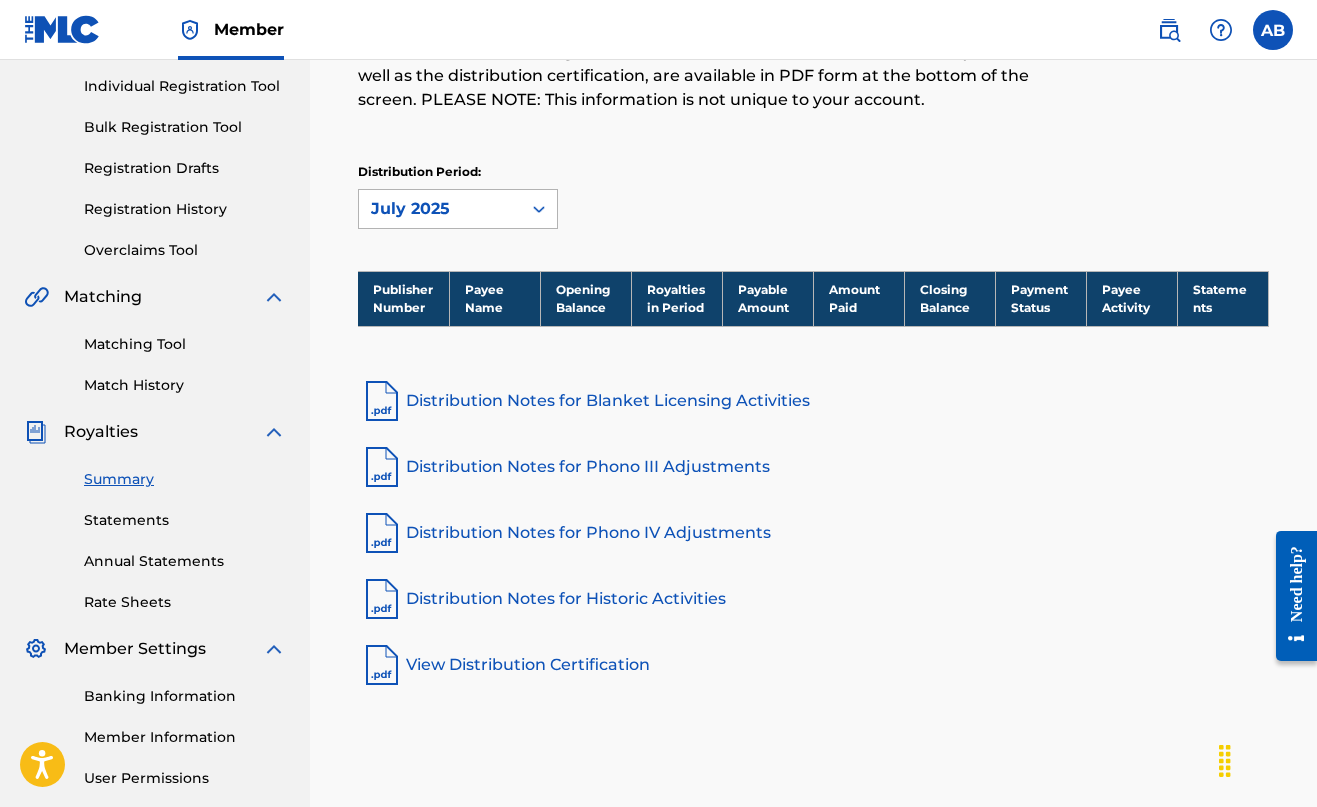 click on "July 2025" at bounding box center (440, 209) 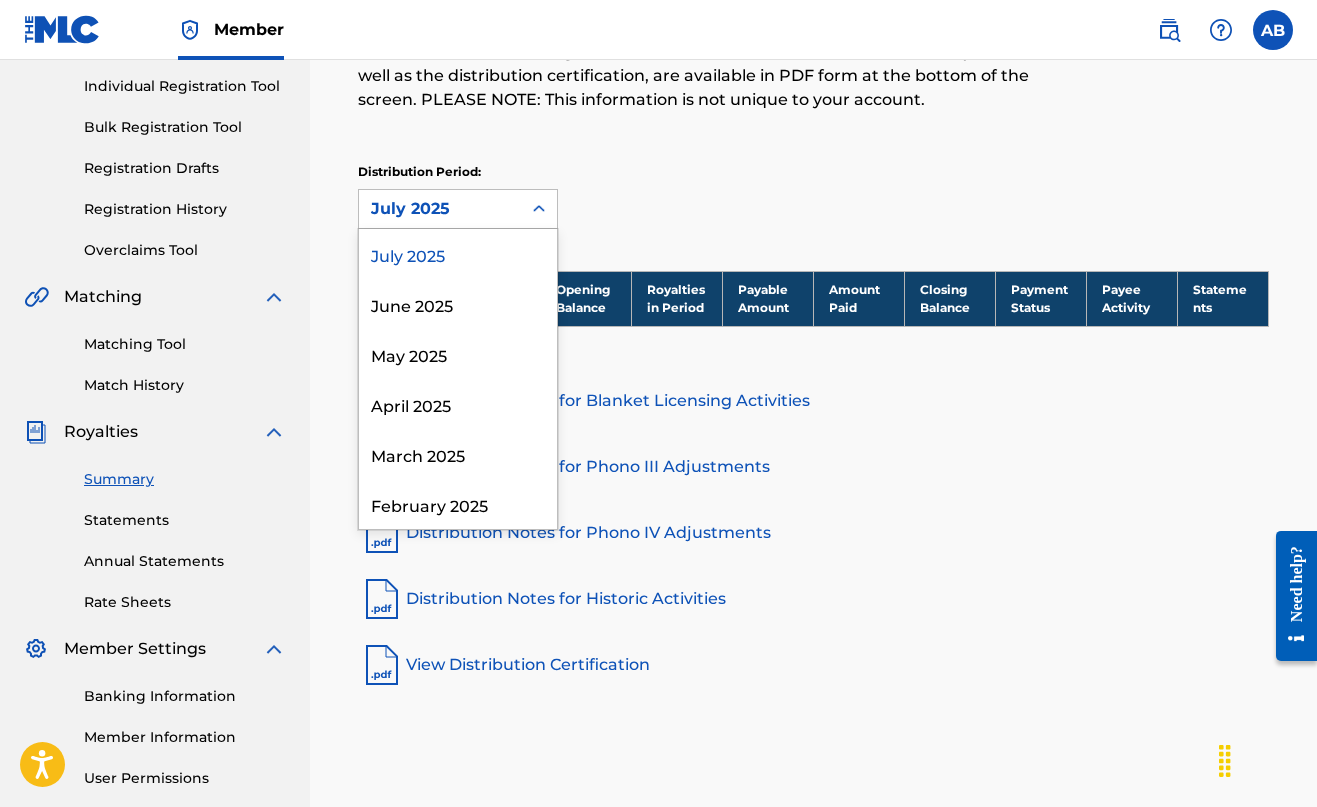 click on "Royalties Select your desired distribution period from the drop-down menu to see a summary of information for that period. Notes on blanket licensing activities and dates for historical unmatched royalties, as well as the distribution certification, are available in PDF form at the bottom of the screen. PLEASE NOTE: This information is not unique to your account." at bounding box center (708, 23) 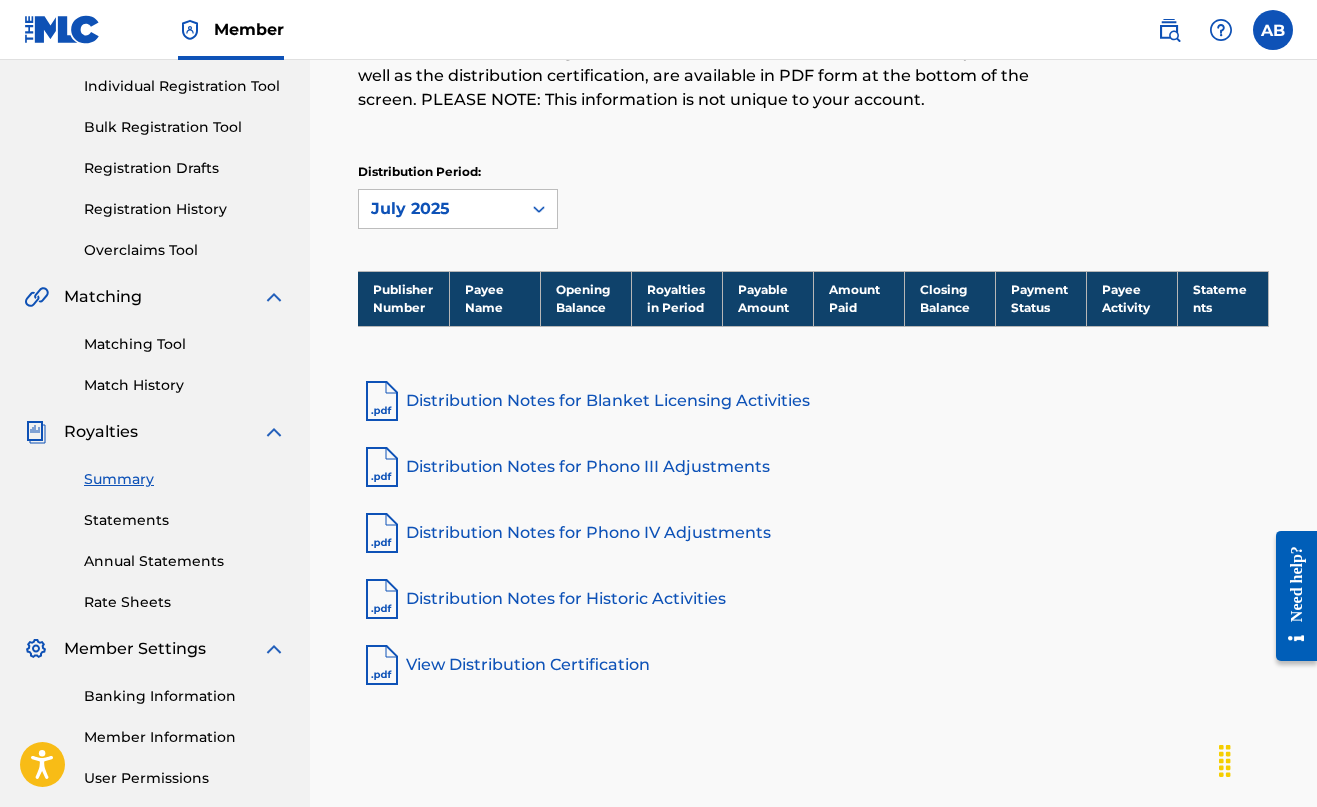 click on "Statements" at bounding box center (185, 520) 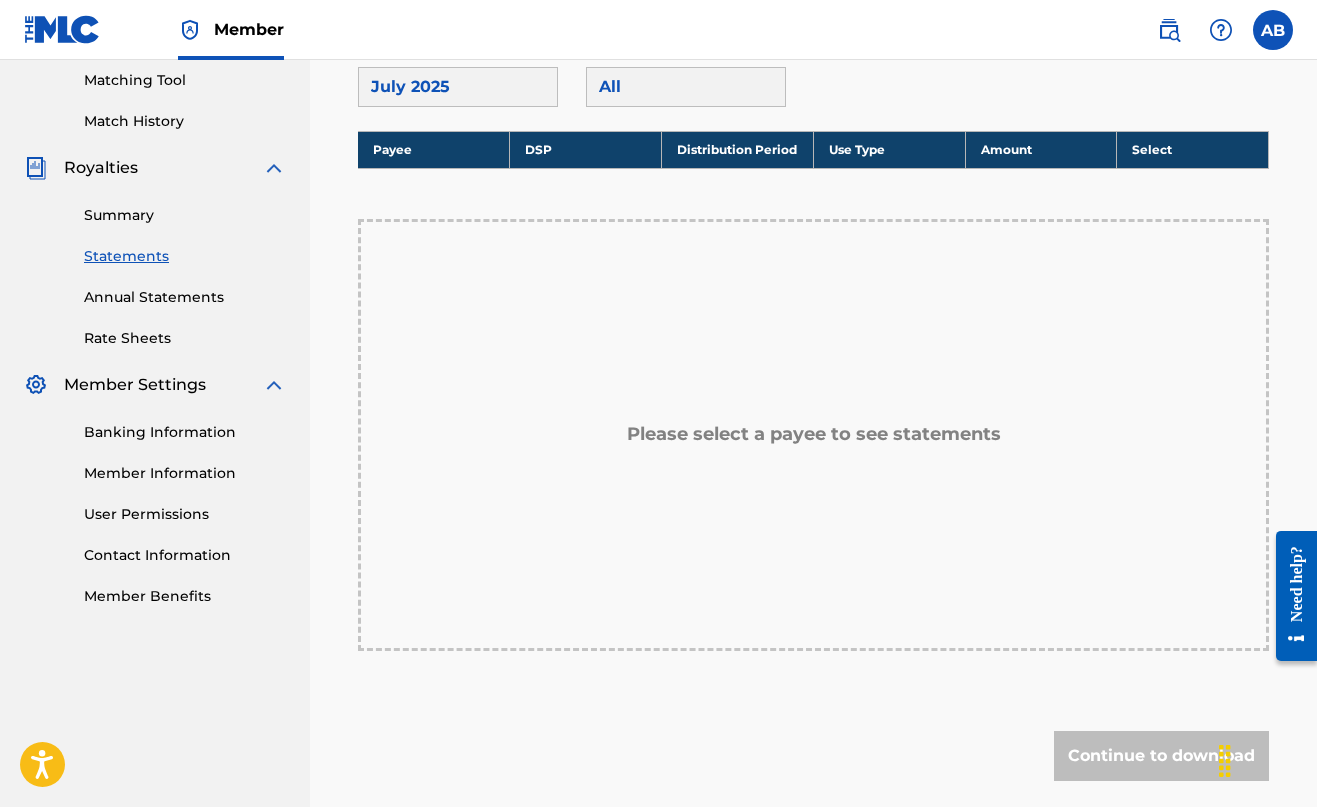 scroll, scrollTop: 558, scrollLeft: 0, axis: vertical 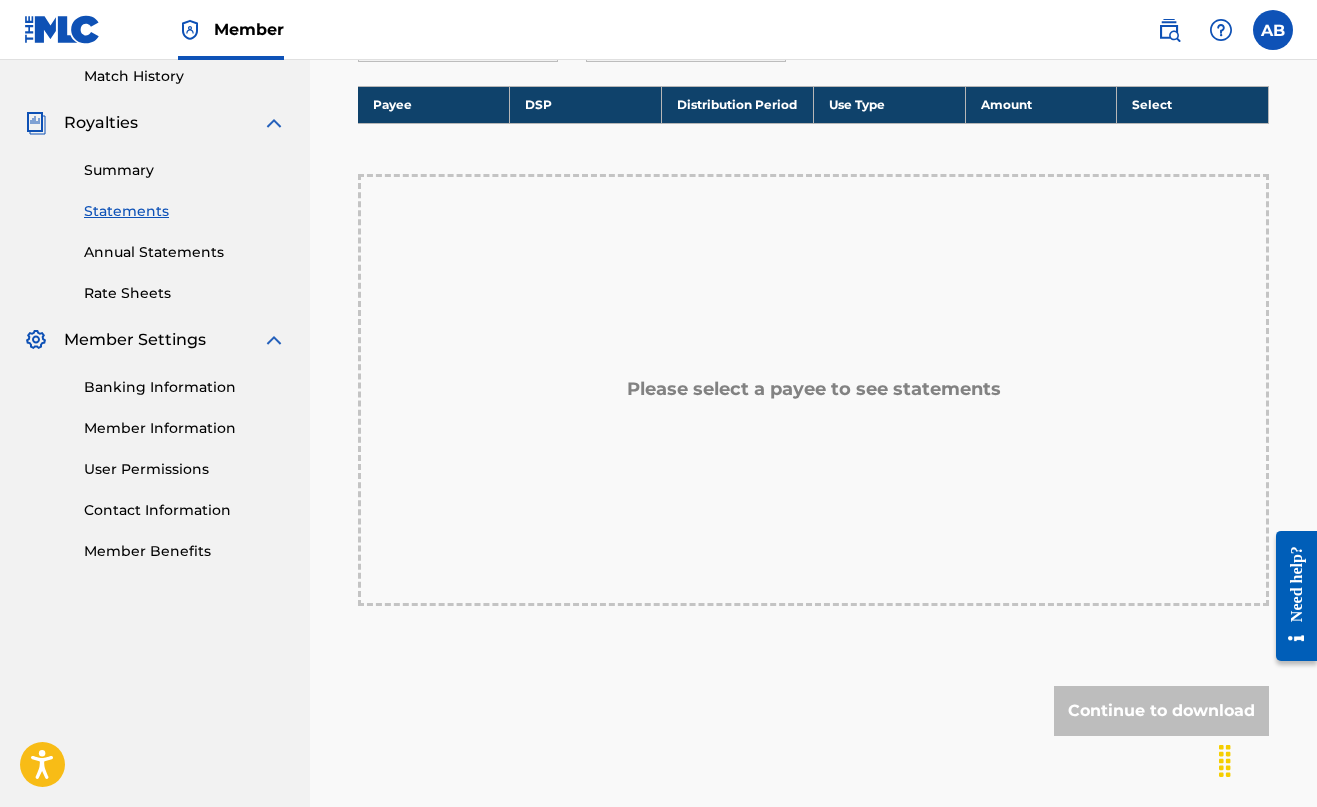 click on "Member Information" at bounding box center (185, 428) 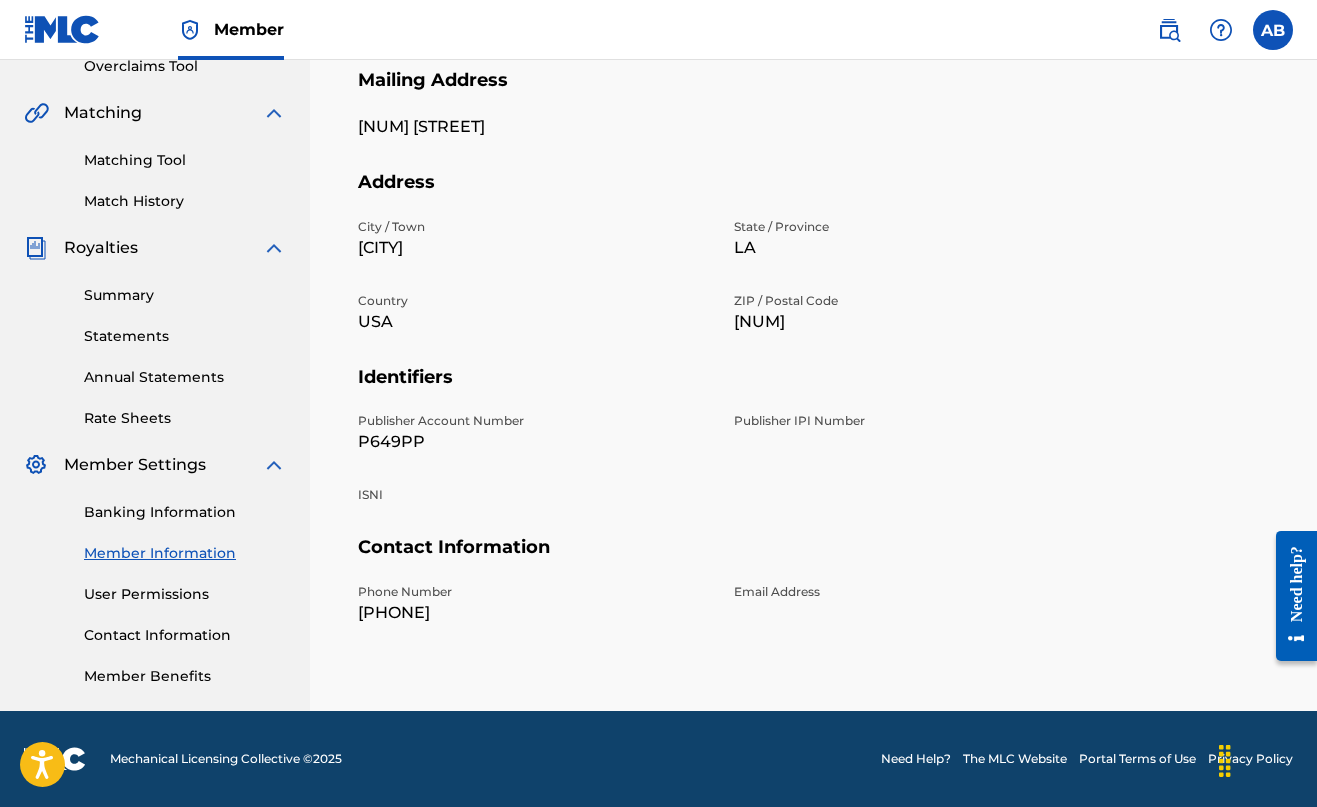 scroll, scrollTop: 433, scrollLeft: 0, axis: vertical 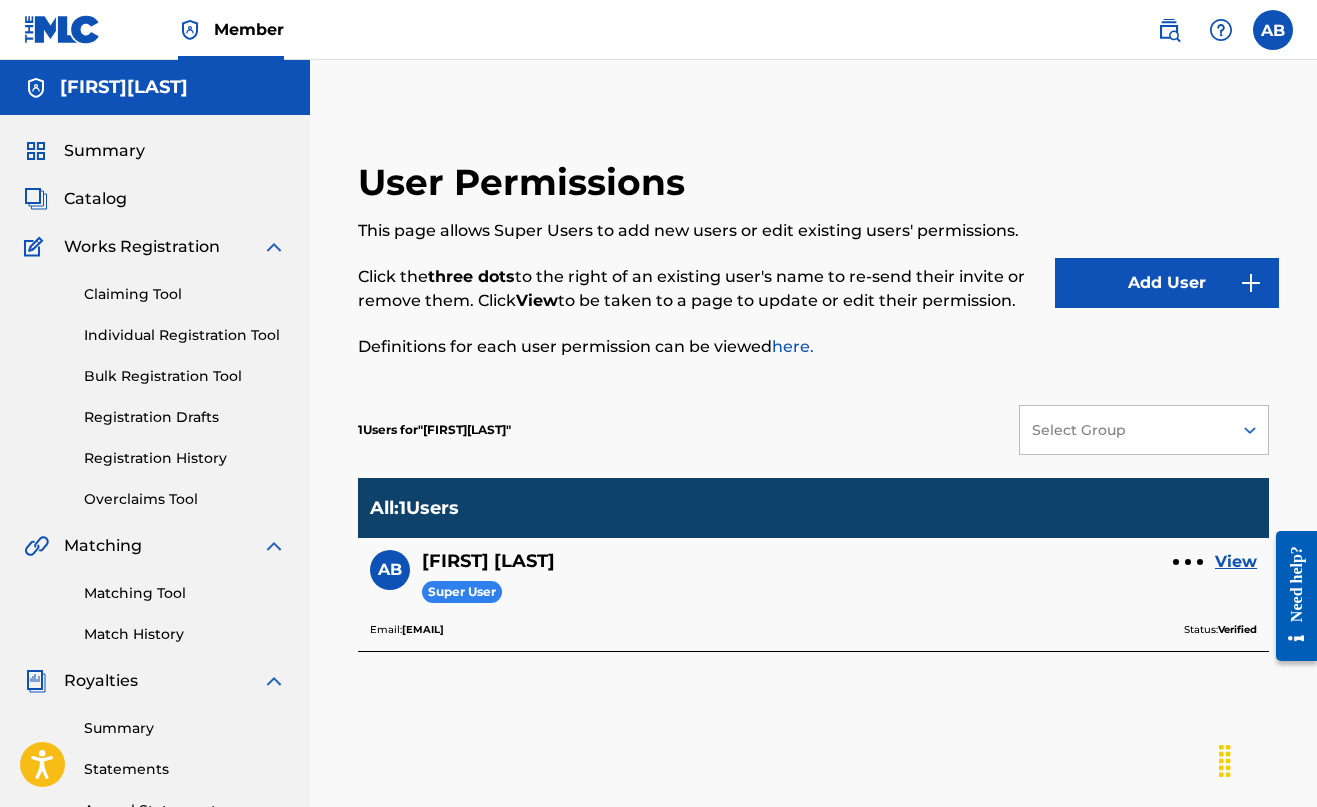 click on "Claiming Tool" at bounding box center (185, 294) 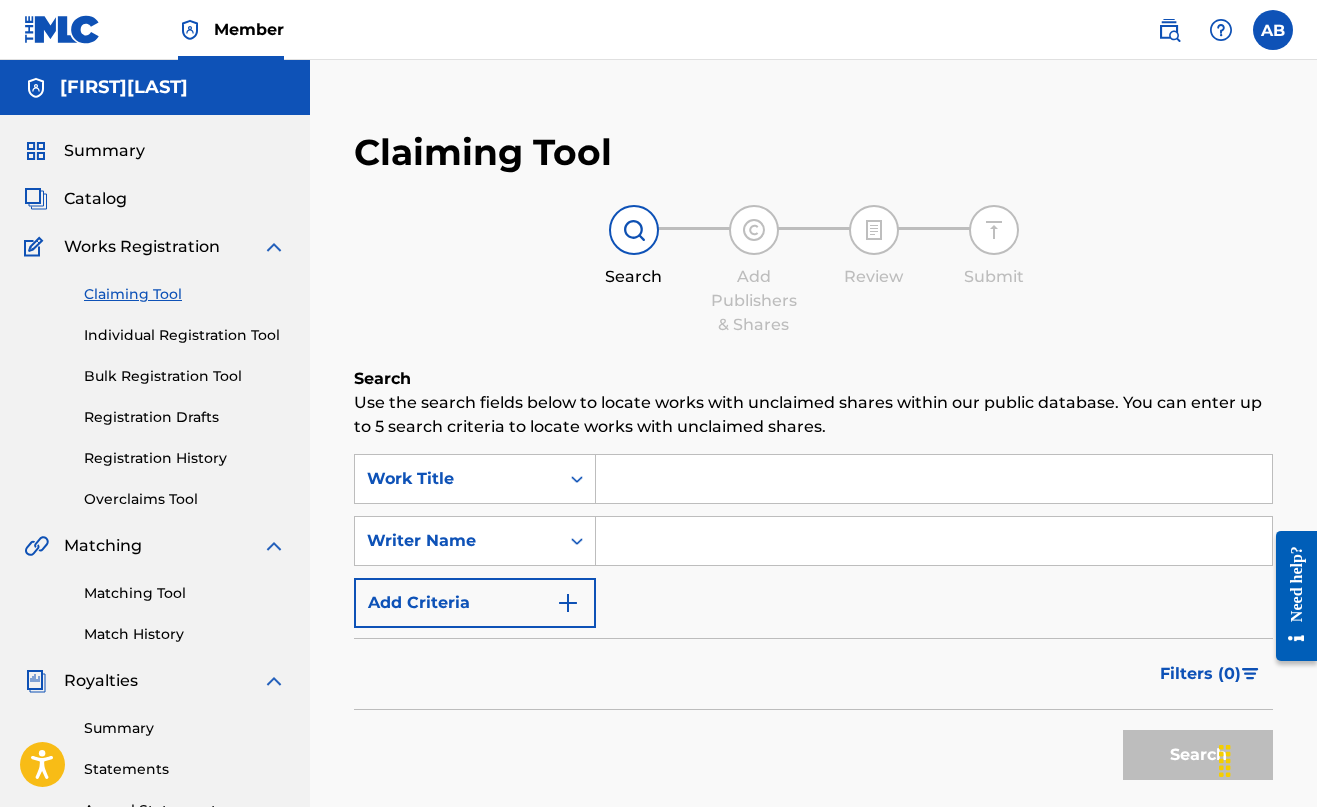click on "Individual Registration Tool" at bounding box center [185, 335] 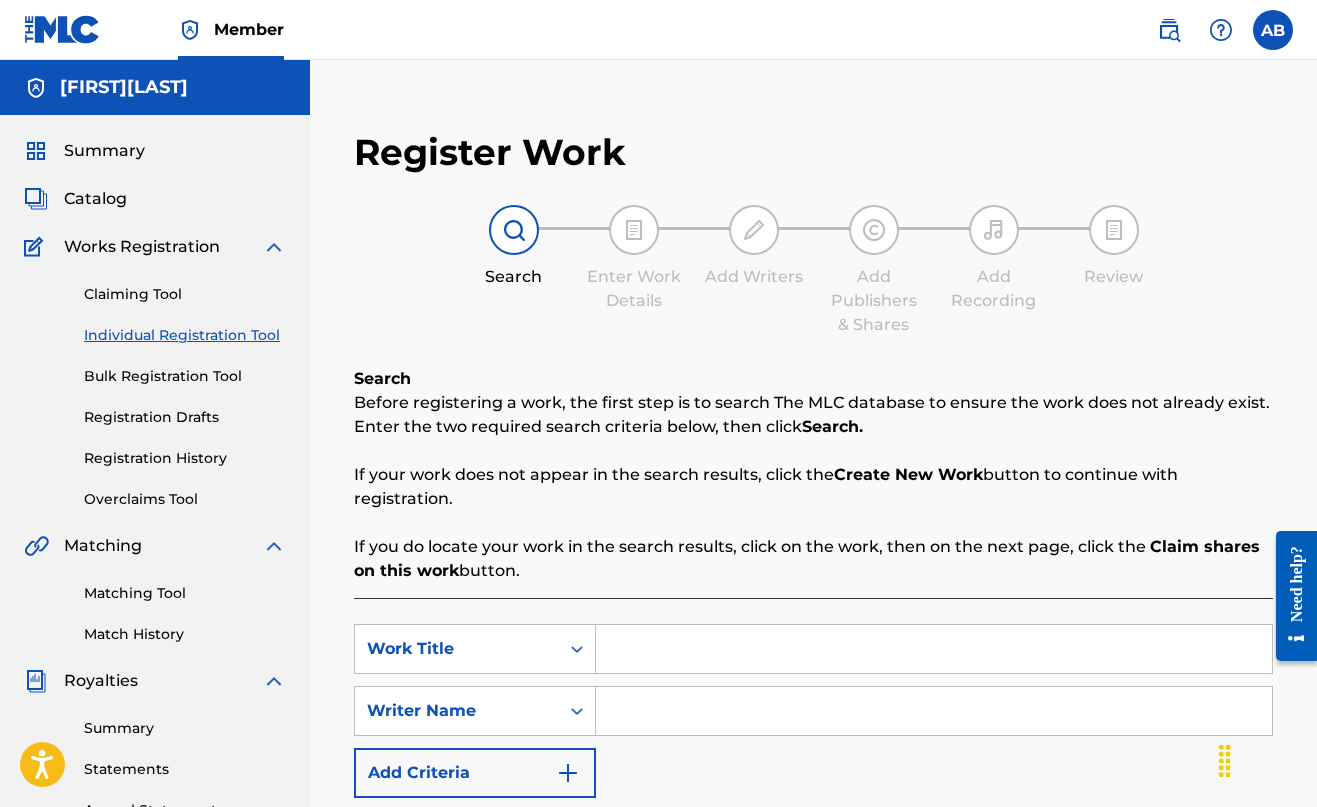 click on "Bulk Registration Tool" at bounding box center (185, 376) 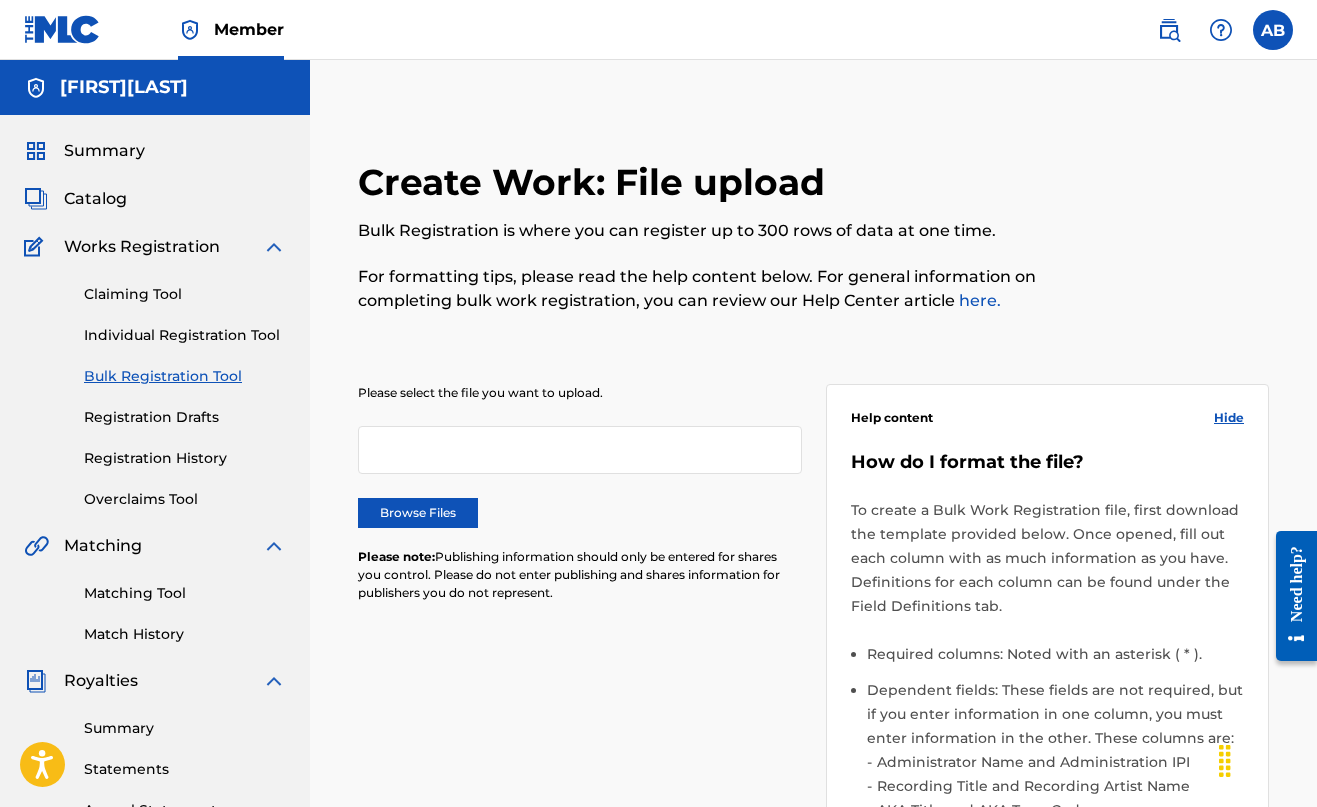 click on "Registration Drafts" at bounding box center [185, 417] 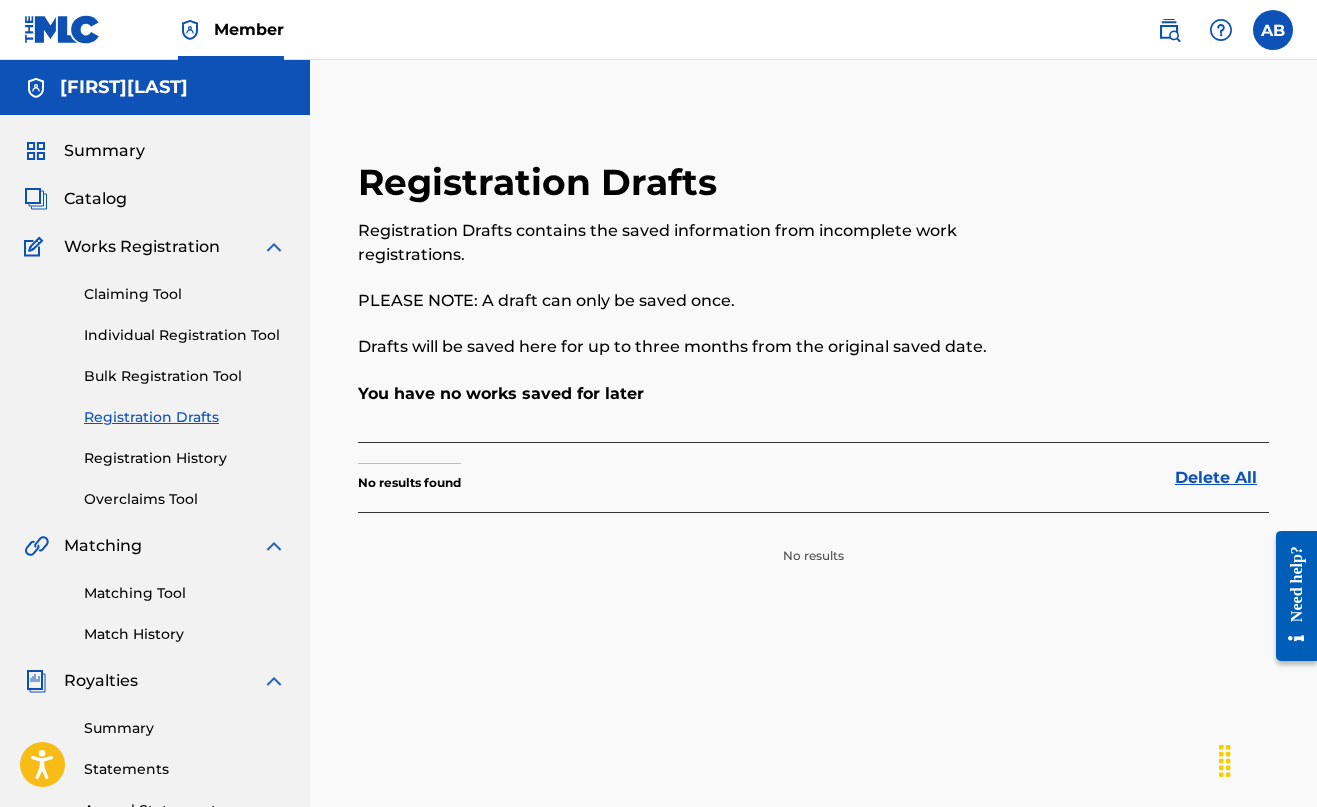 click on "Registration History" at bounding box center [185, 458] 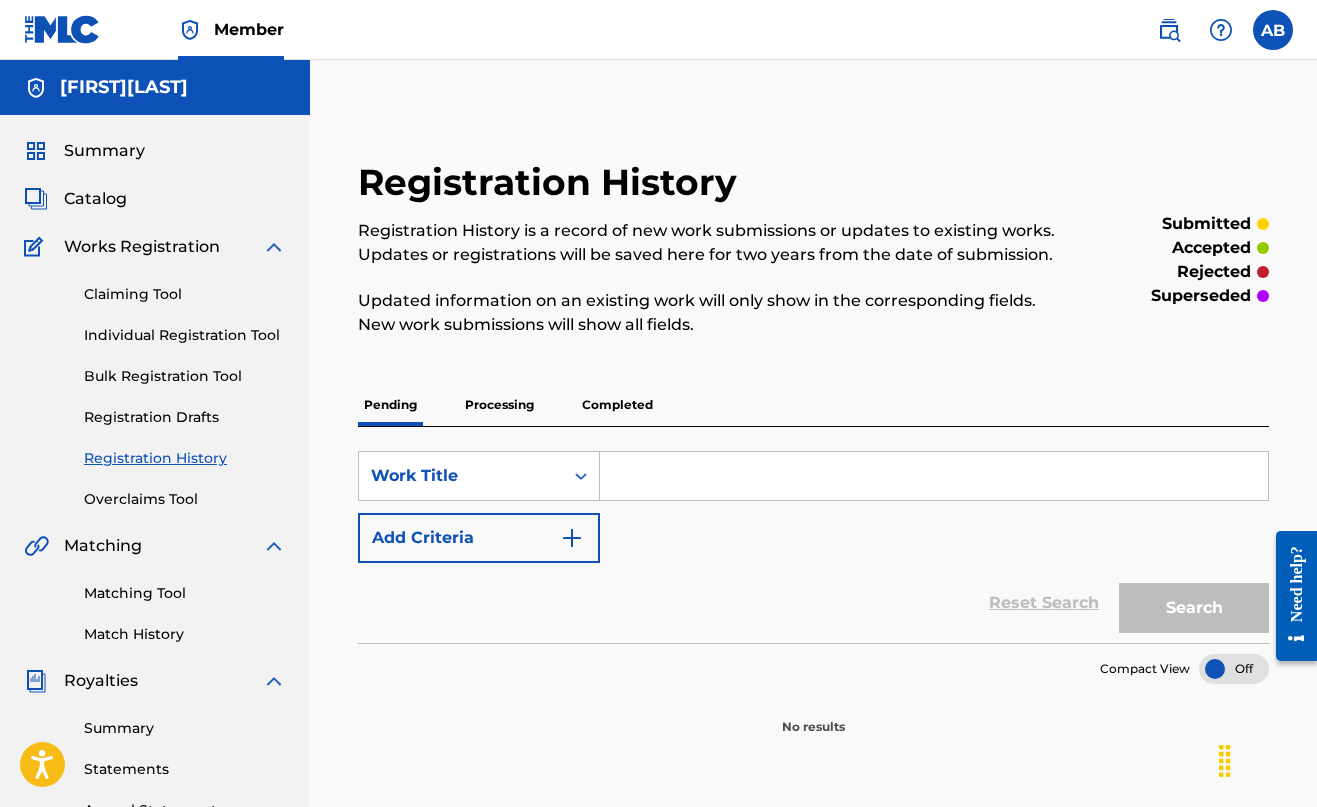 click on "Overclaims Tool" at bounding box center [185, 499] 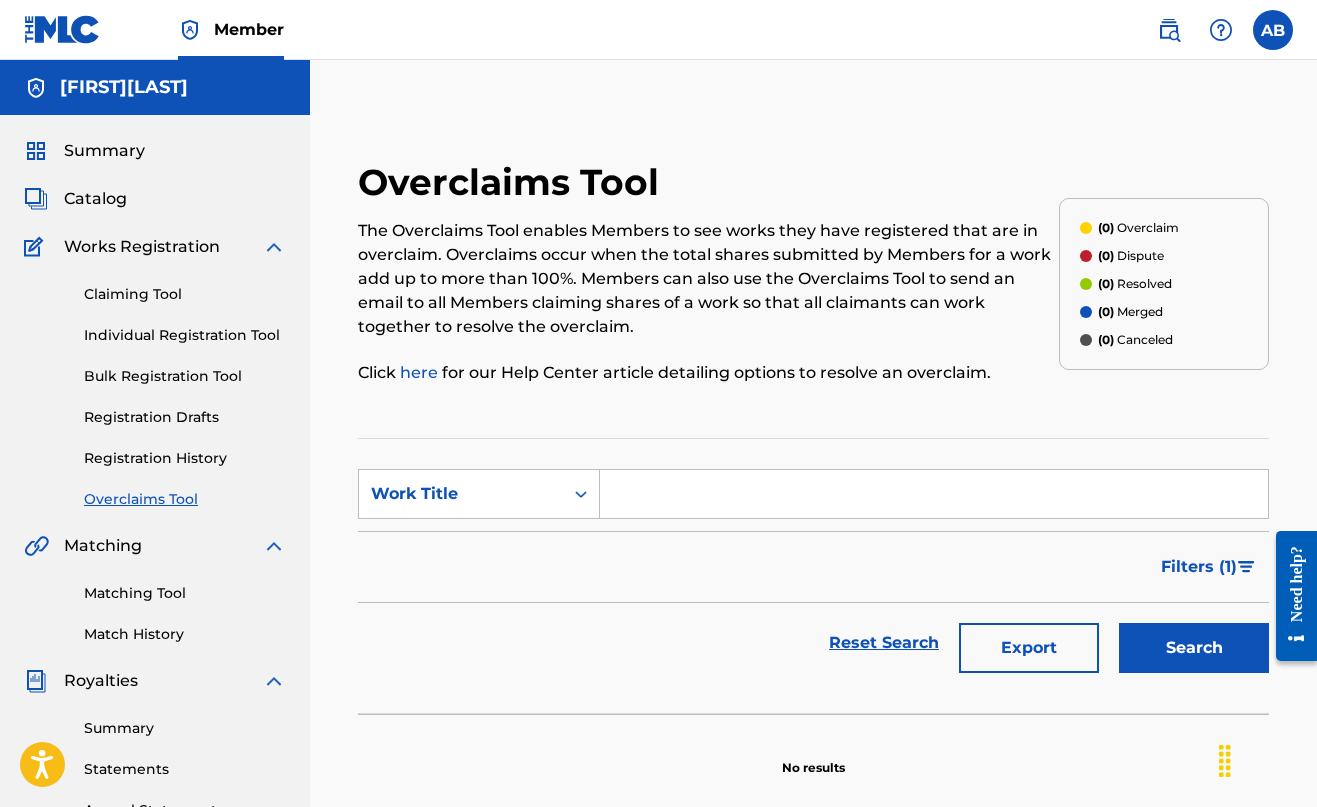 click on "Works Registration" at bounding box center [142, 247] 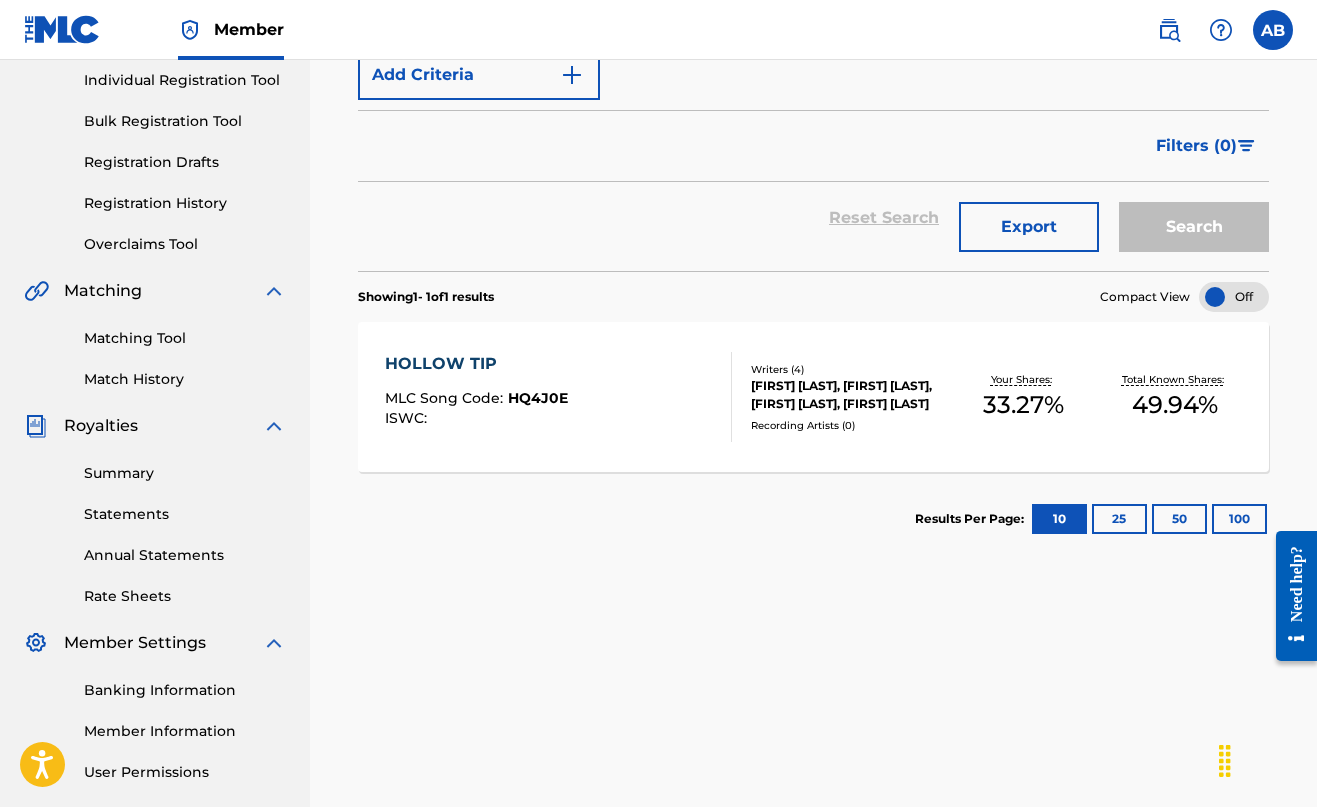 scroll, scrollTop: 255, scrollLeft: 0, axis: vertical 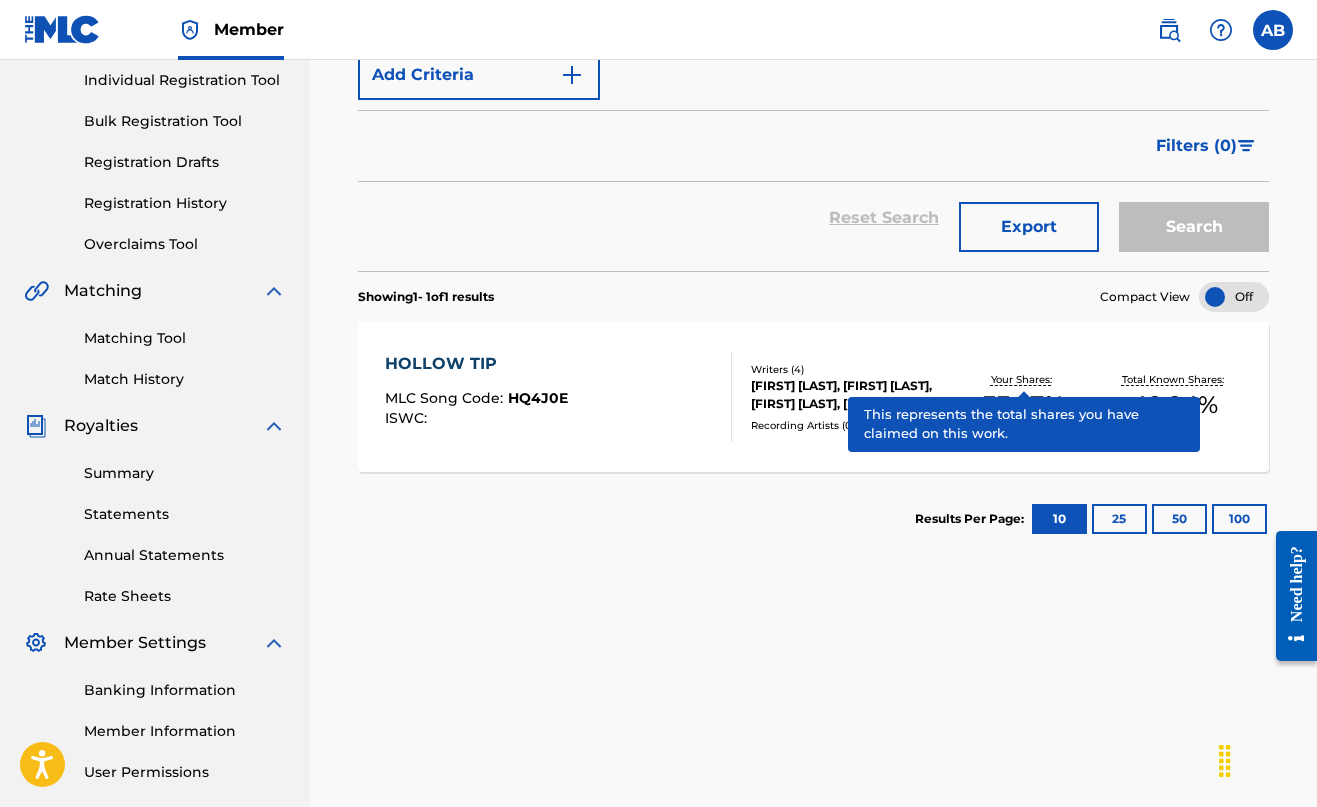 click on "Your Shares:" at bounding box center [1024, 379] 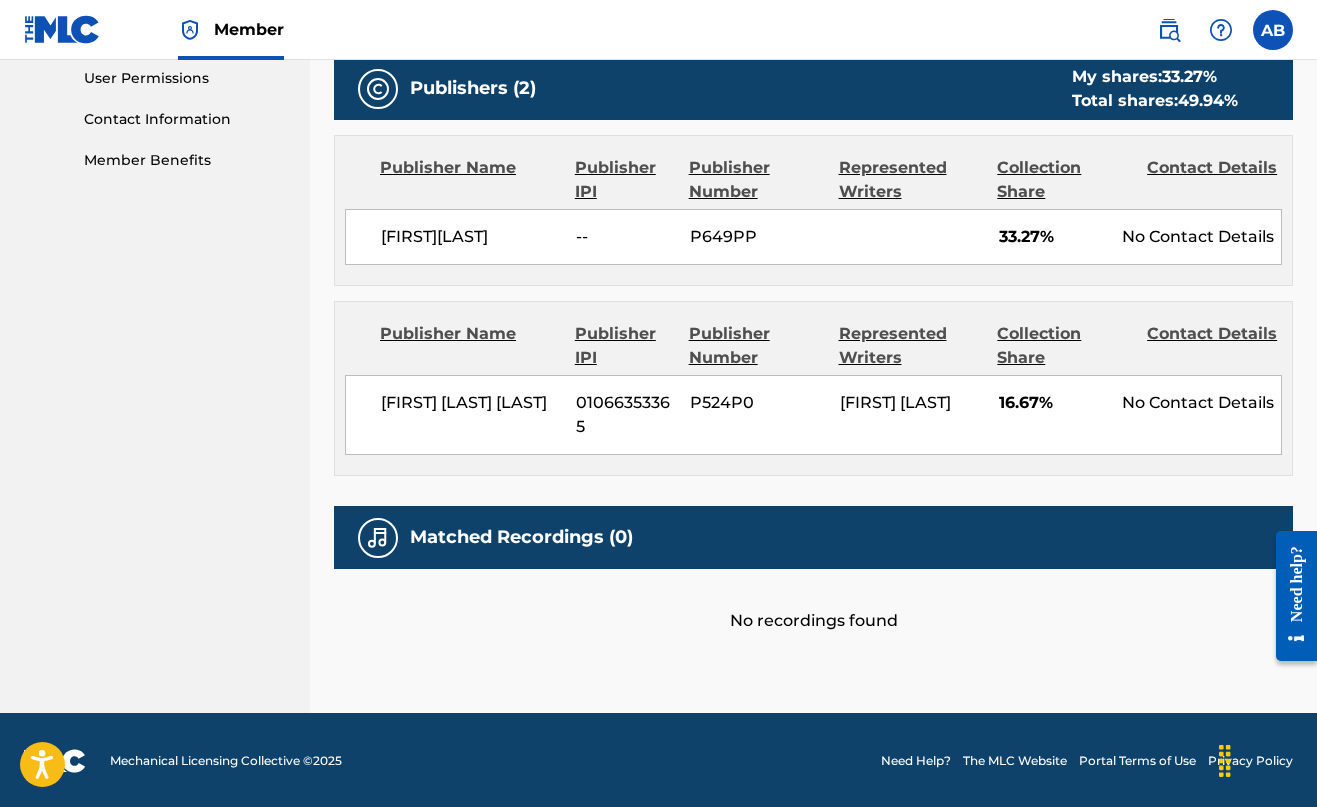 scroll, scrollTop: 948, scrollLeft: 0, axis: vertical 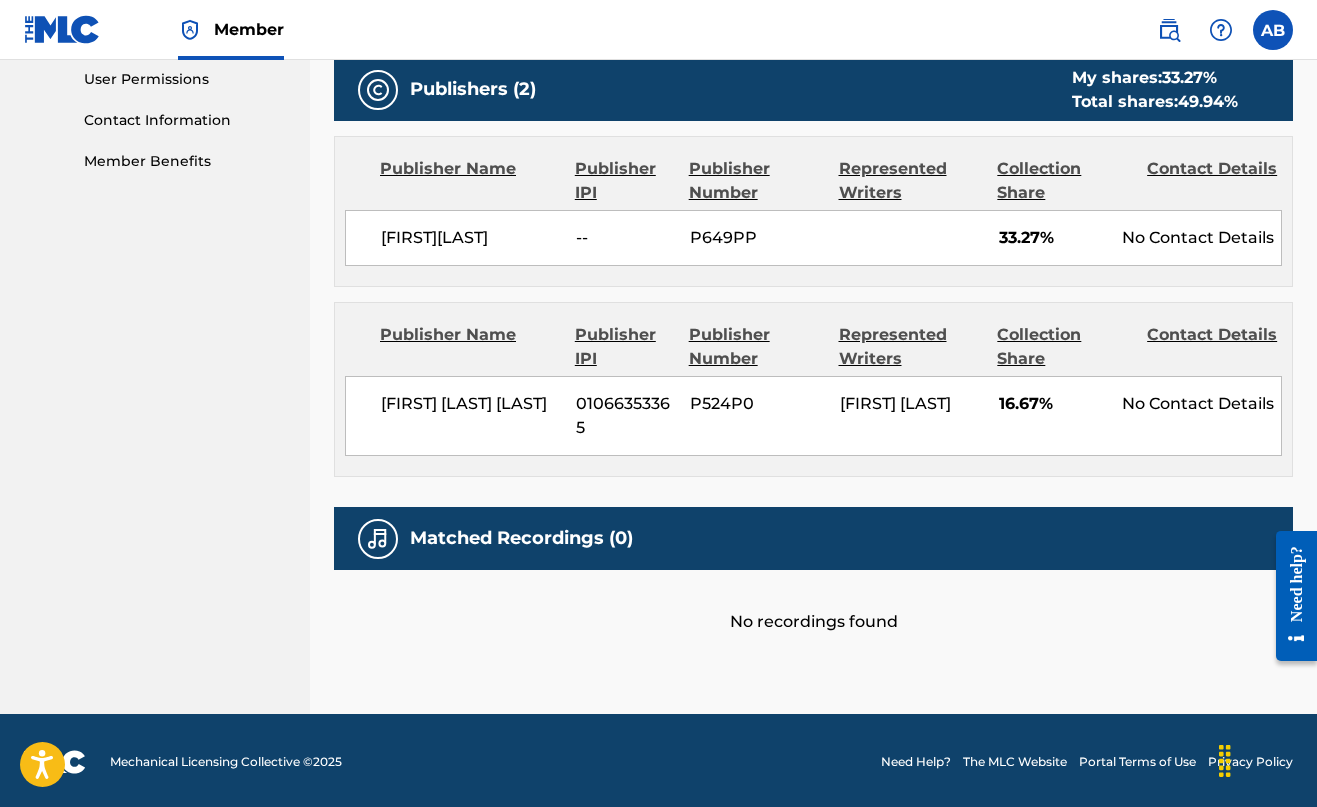 click on "33.27%" at bounding box center (1053, 238) 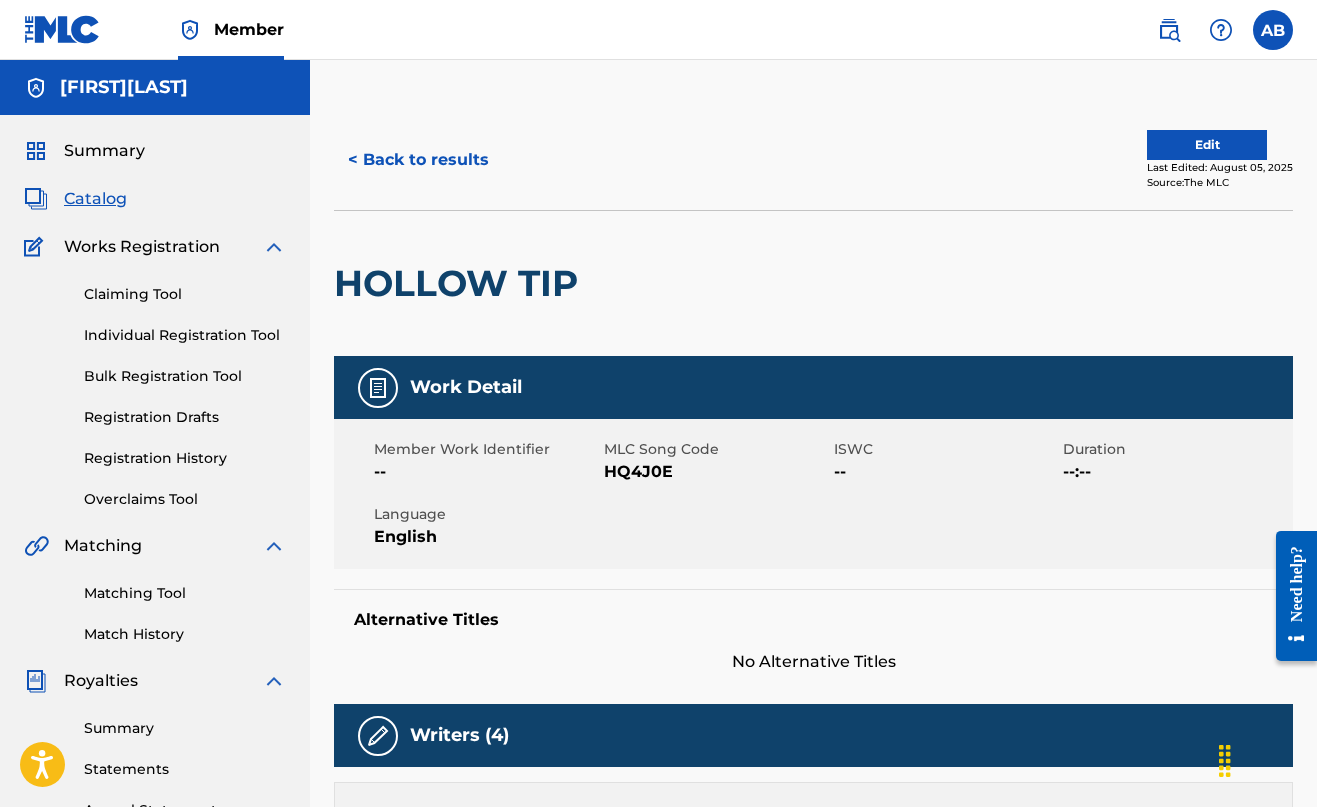 scroll, scrollTop: 0, scrollLeft: 0, axis: both 